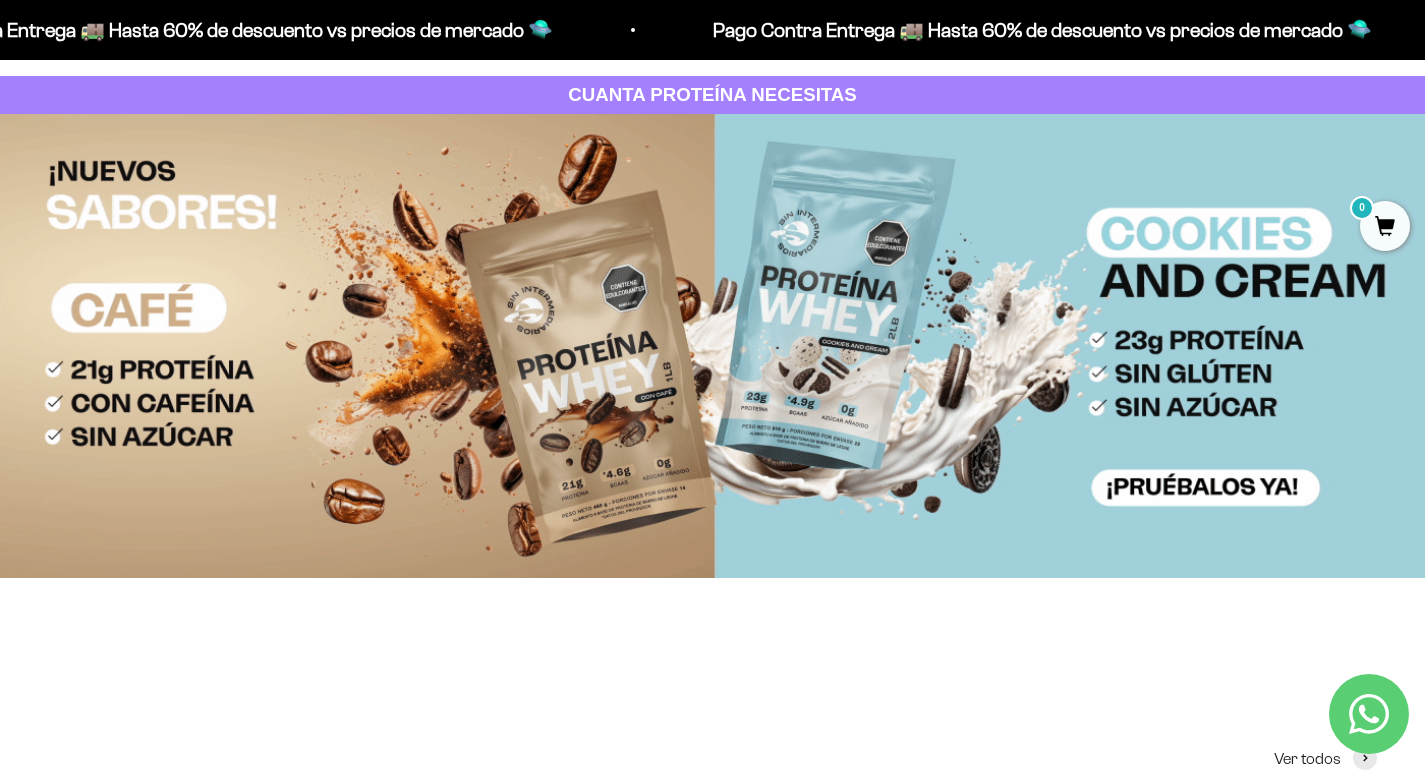 scroll, scrollTop: 0, scrollLeft: 0, axis: both 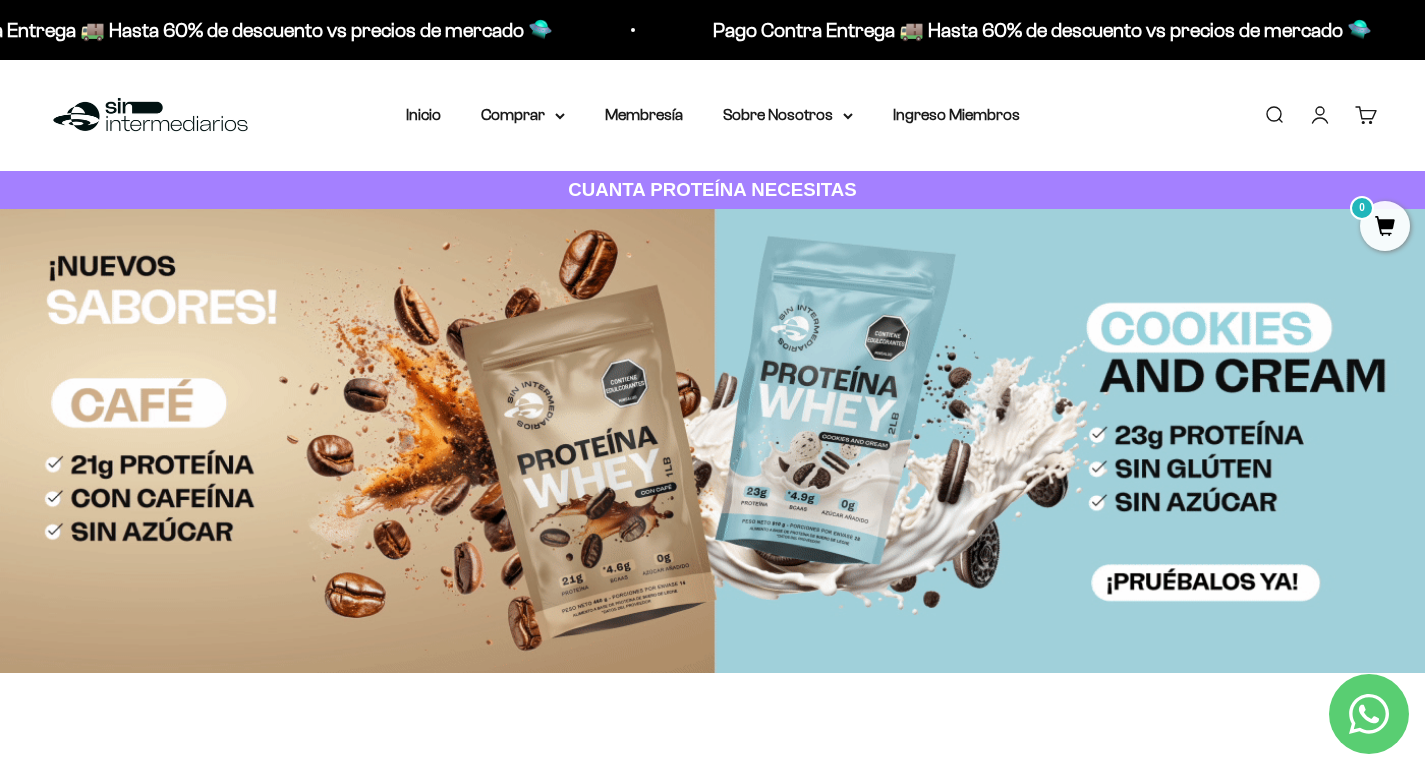 click on "Iniciar sesión" at bounding box center (1320, 115) 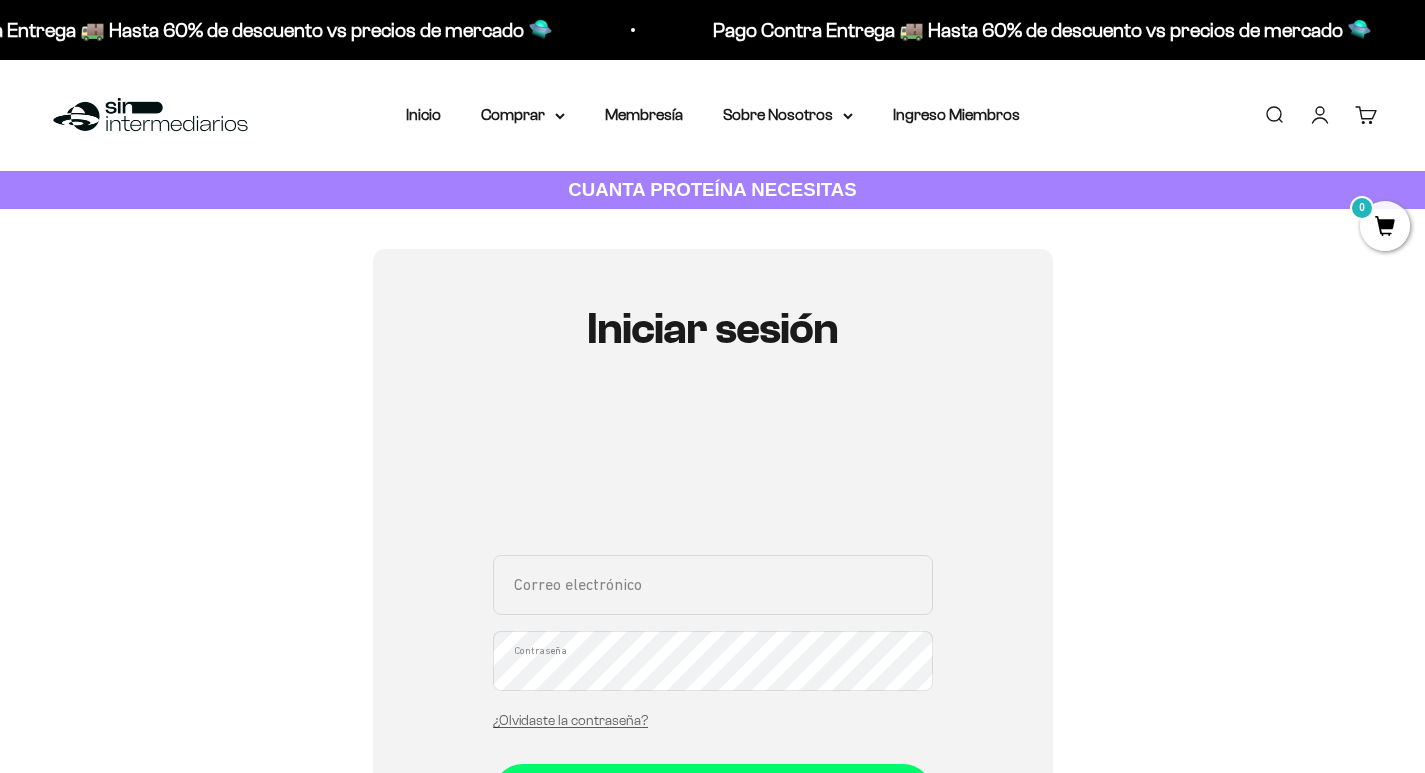 scroll, scrollTop: 300, scrollLeft: 0, axis: vertical 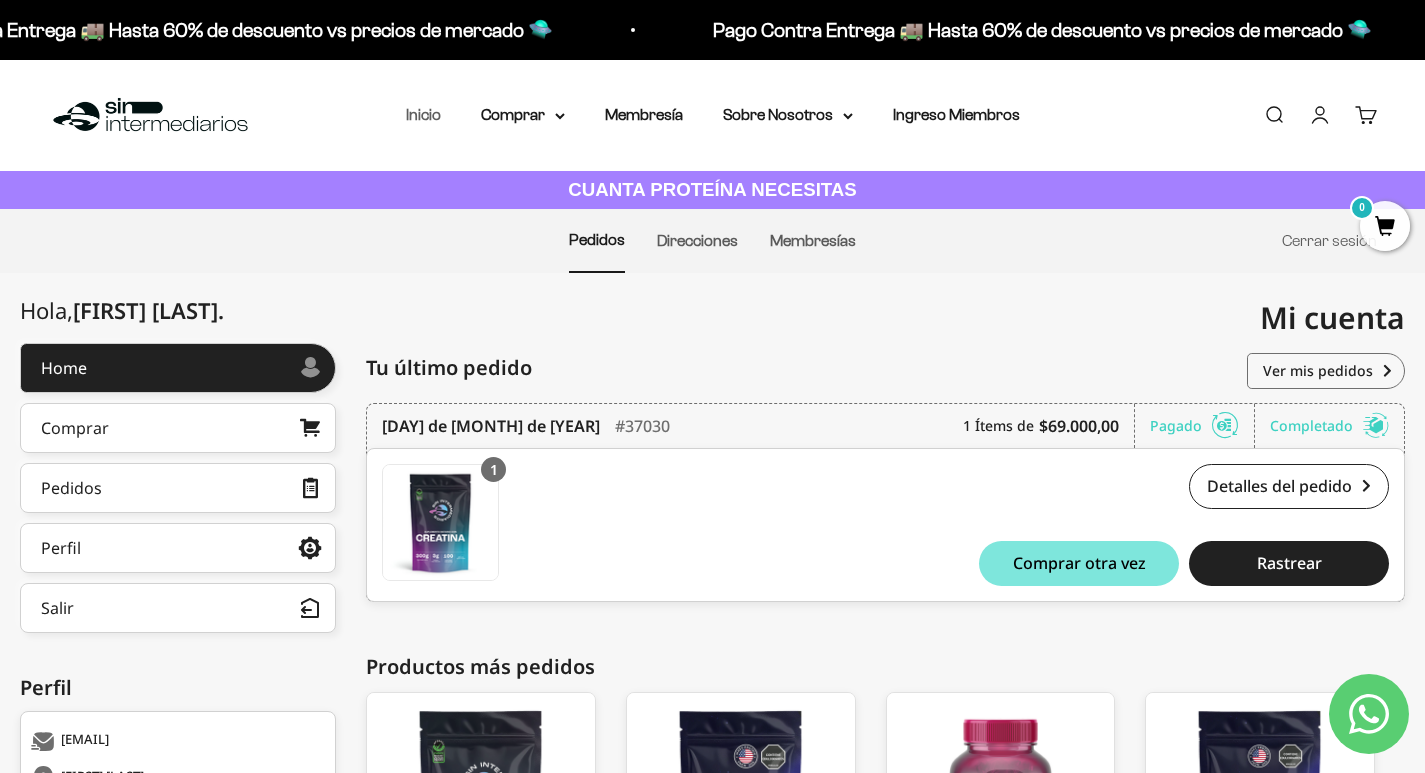 click on "Inicio
Comprar
Proteínas
Ver Todos
Whey
Iso
Vegan" at bounding box center (713, 115) 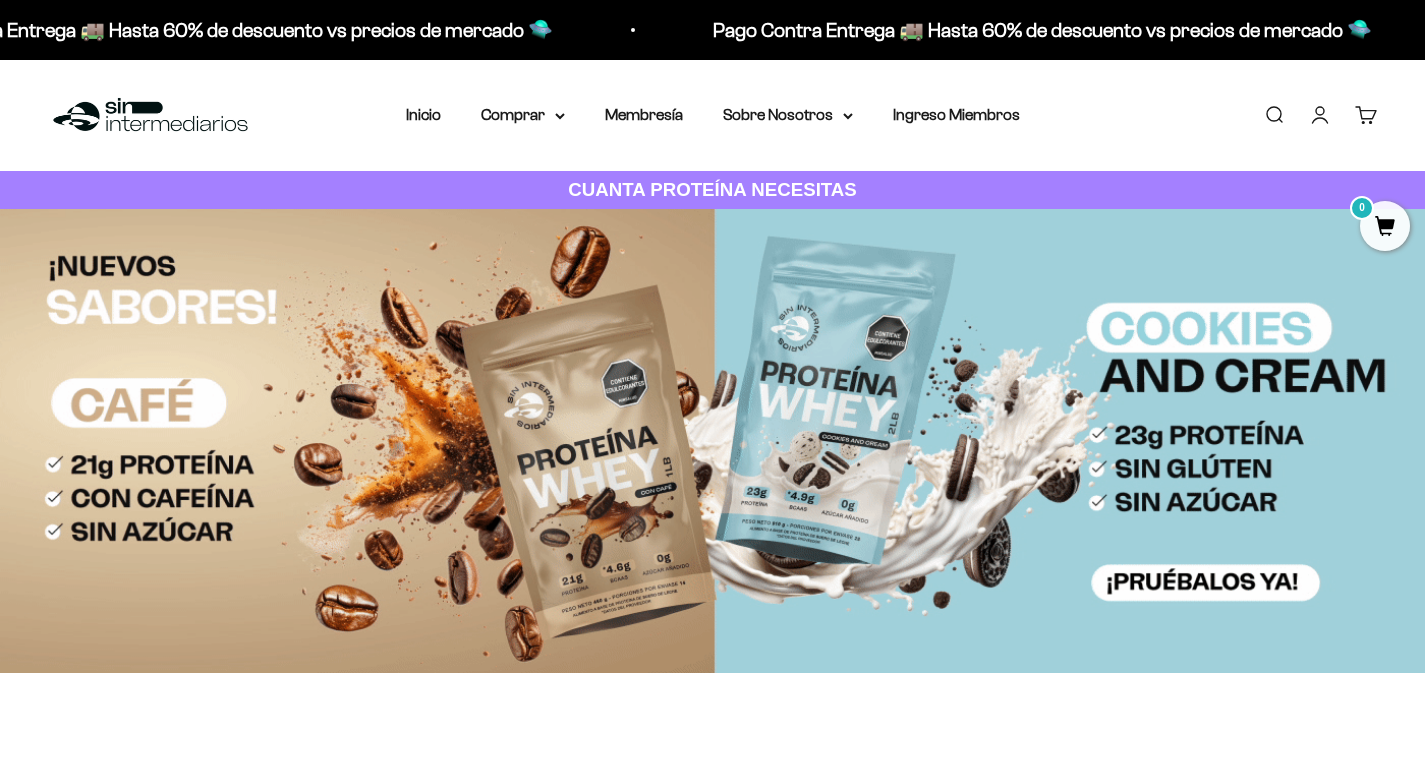 scroll, scrollTop: 100, scrollLeft: 0, axis: vertical 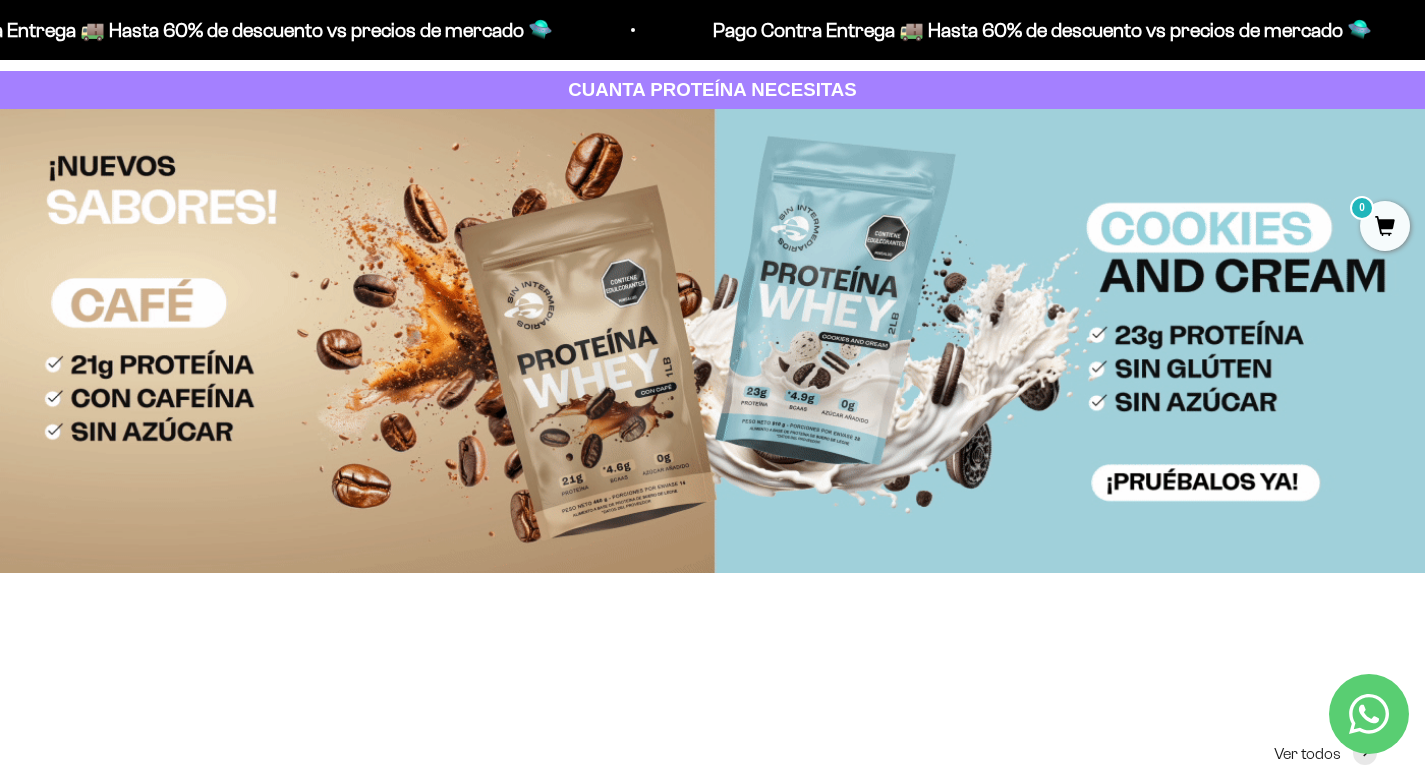 click at bounding box center (712, 341) 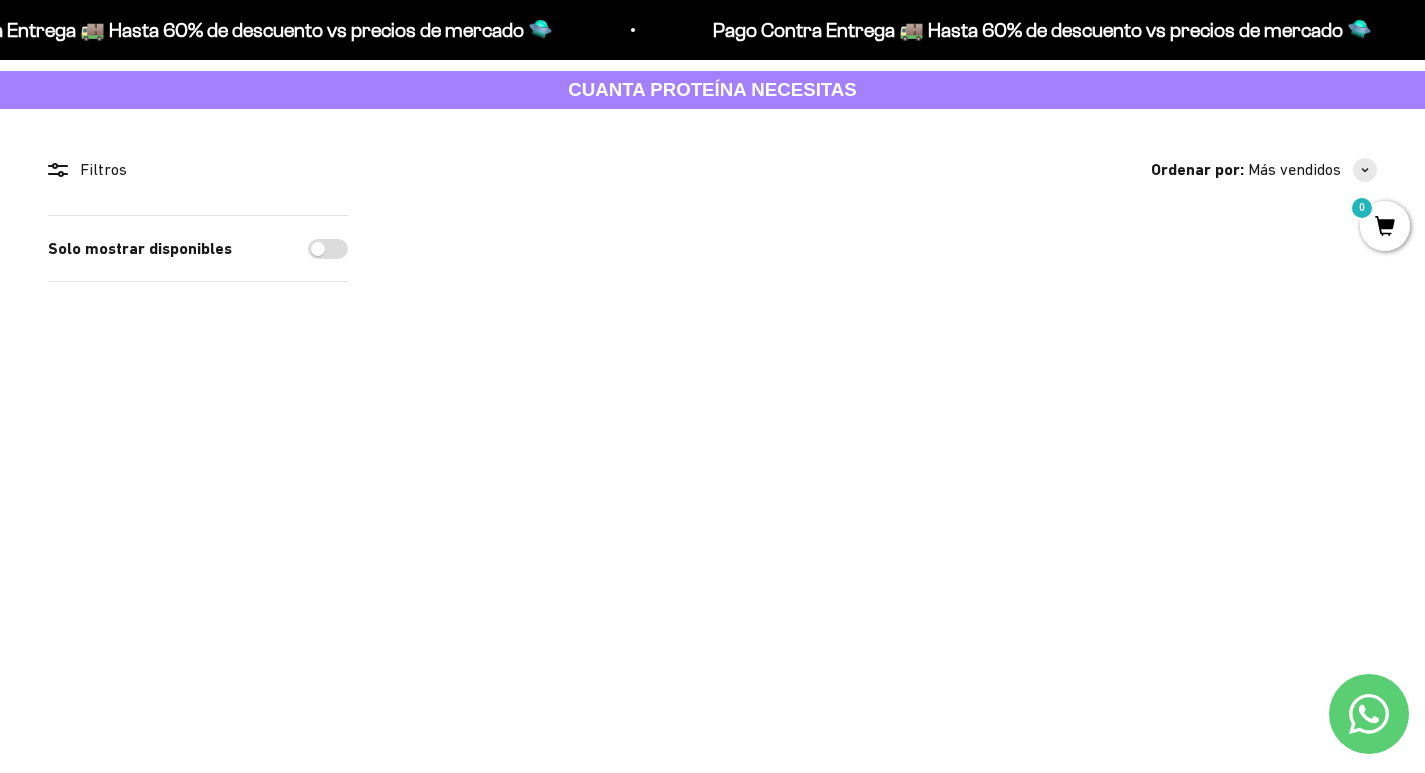 scroll, scrollTop: 200, scrollLeft: 0, axis: vertical 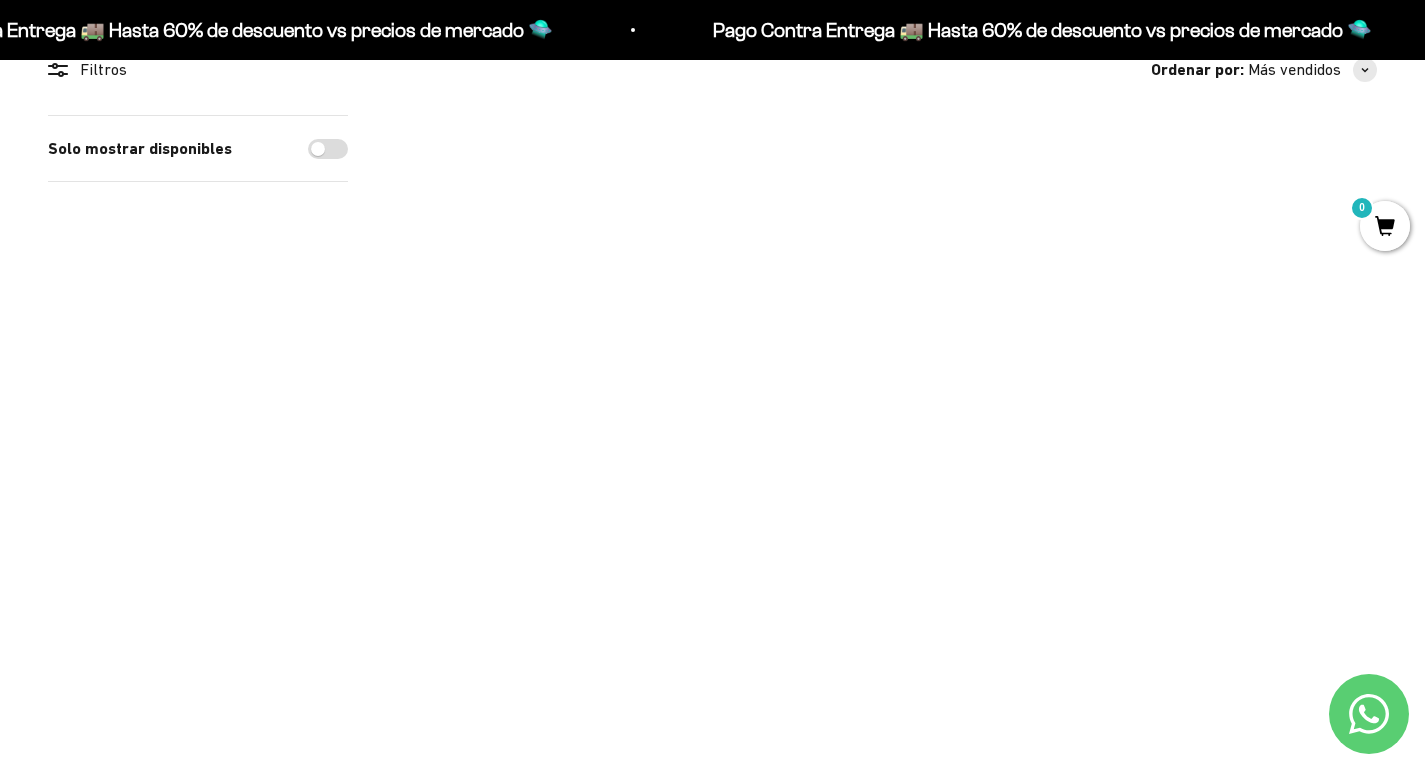 click at bounding box center [1288, 203] 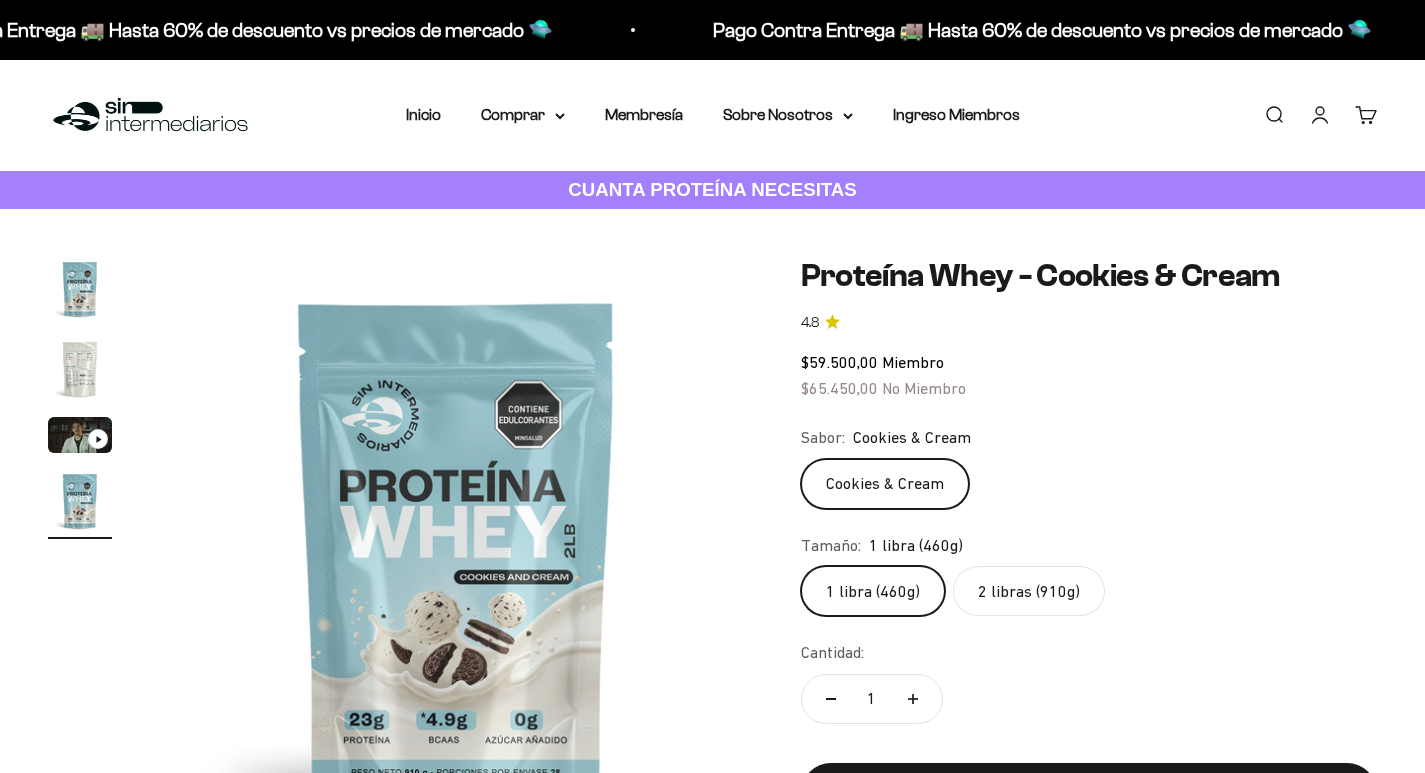 scroll, scrollTop: 0, scrollLeft: 0, axis: both 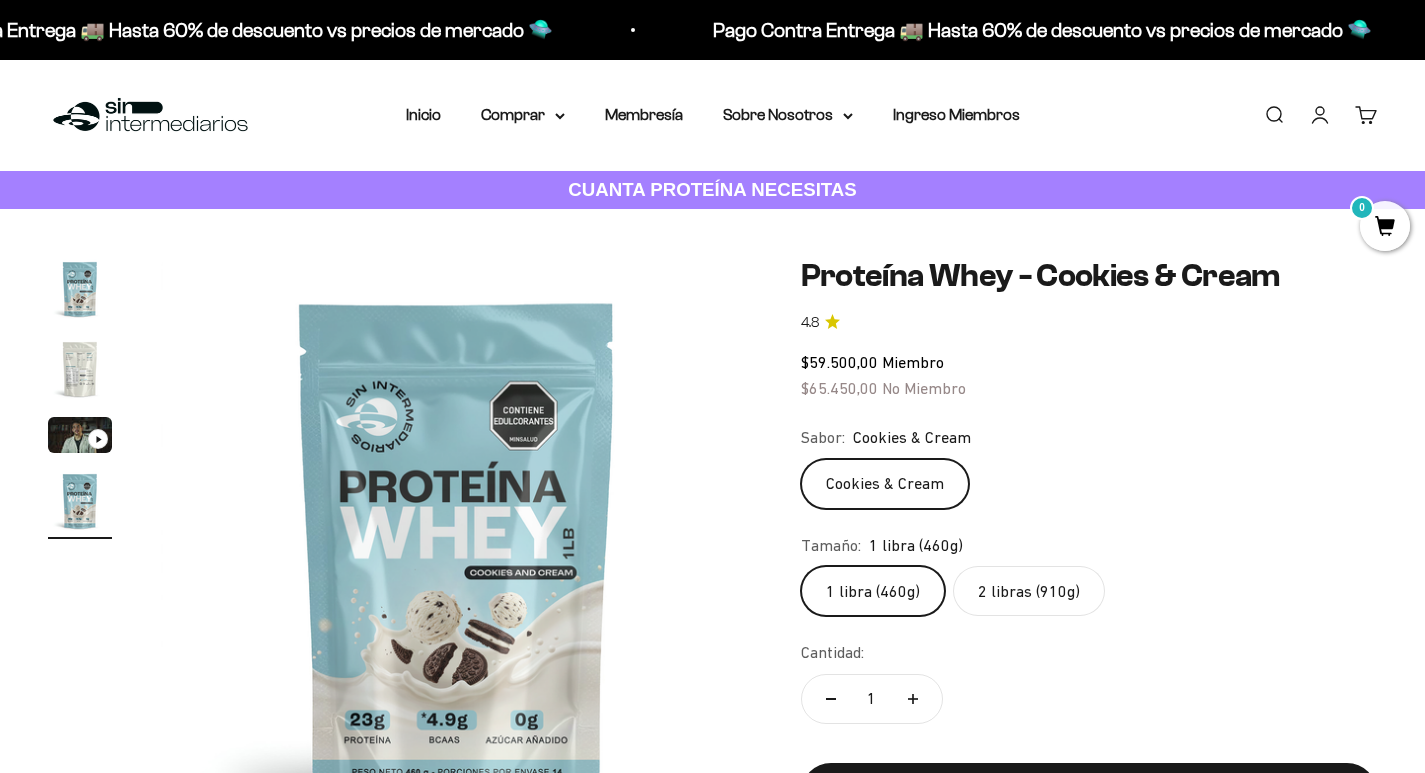 click on "2 libras (910g)" 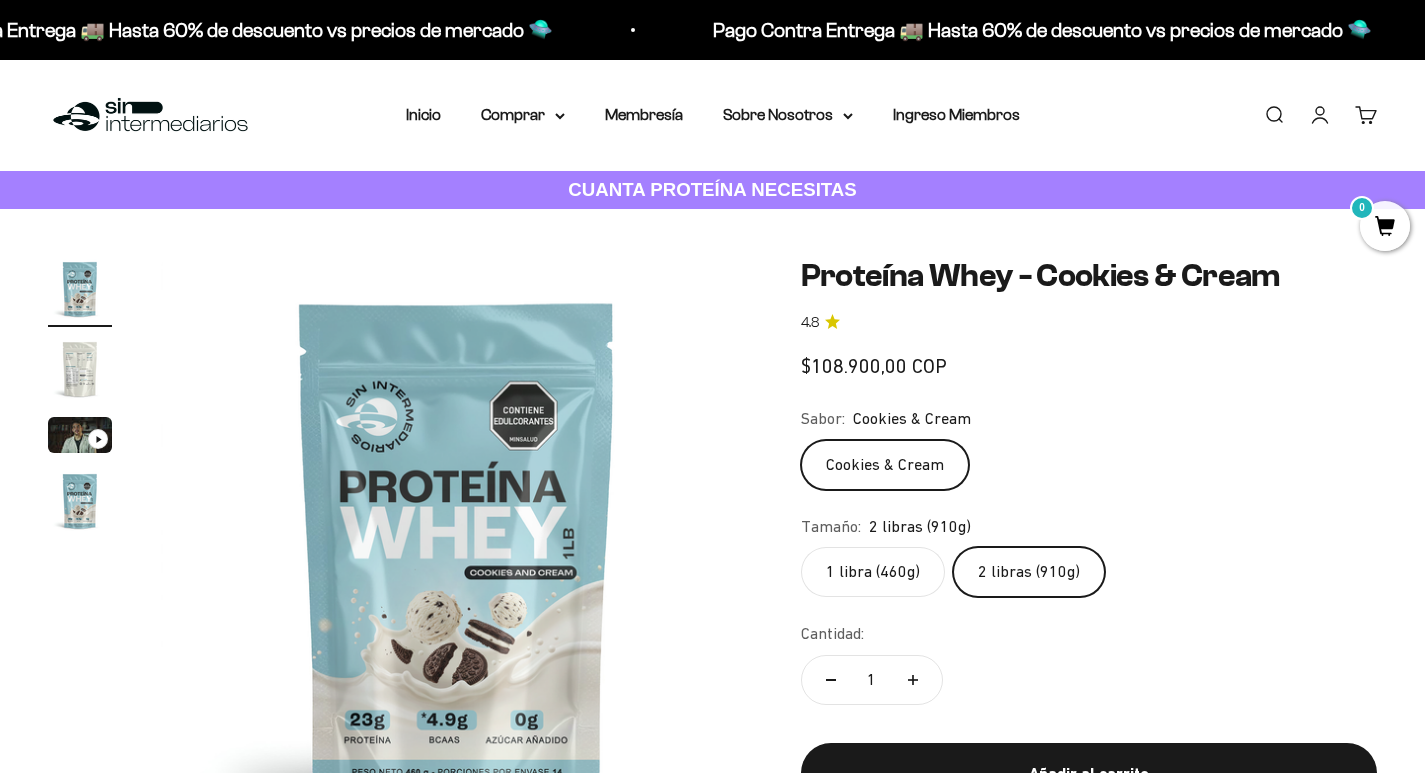 scroll, scrollTop: 0, scrollLeft: 0, axis: both 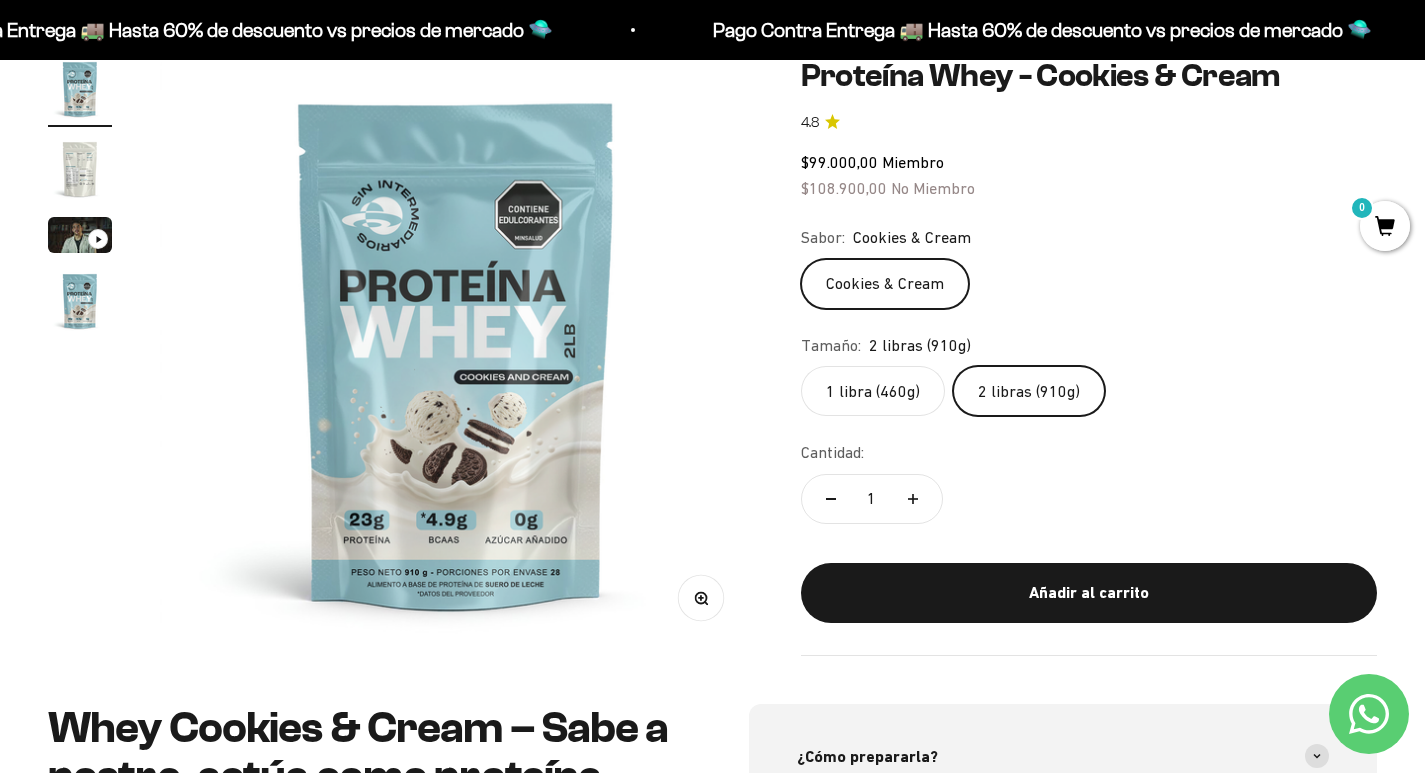 click on "1 libra (460g)" 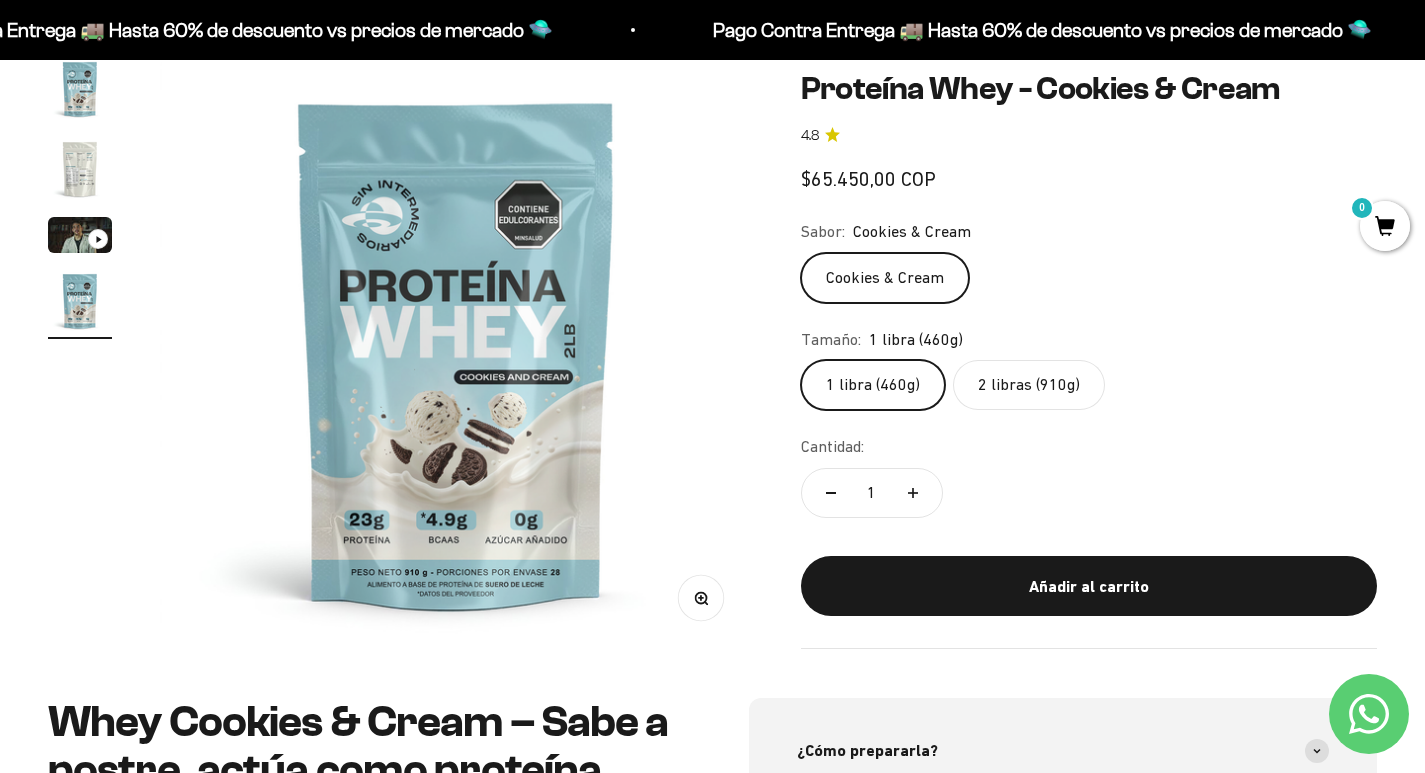 scroll, scrollTop: 0, scrollLeft: 1849, axis: horizontal 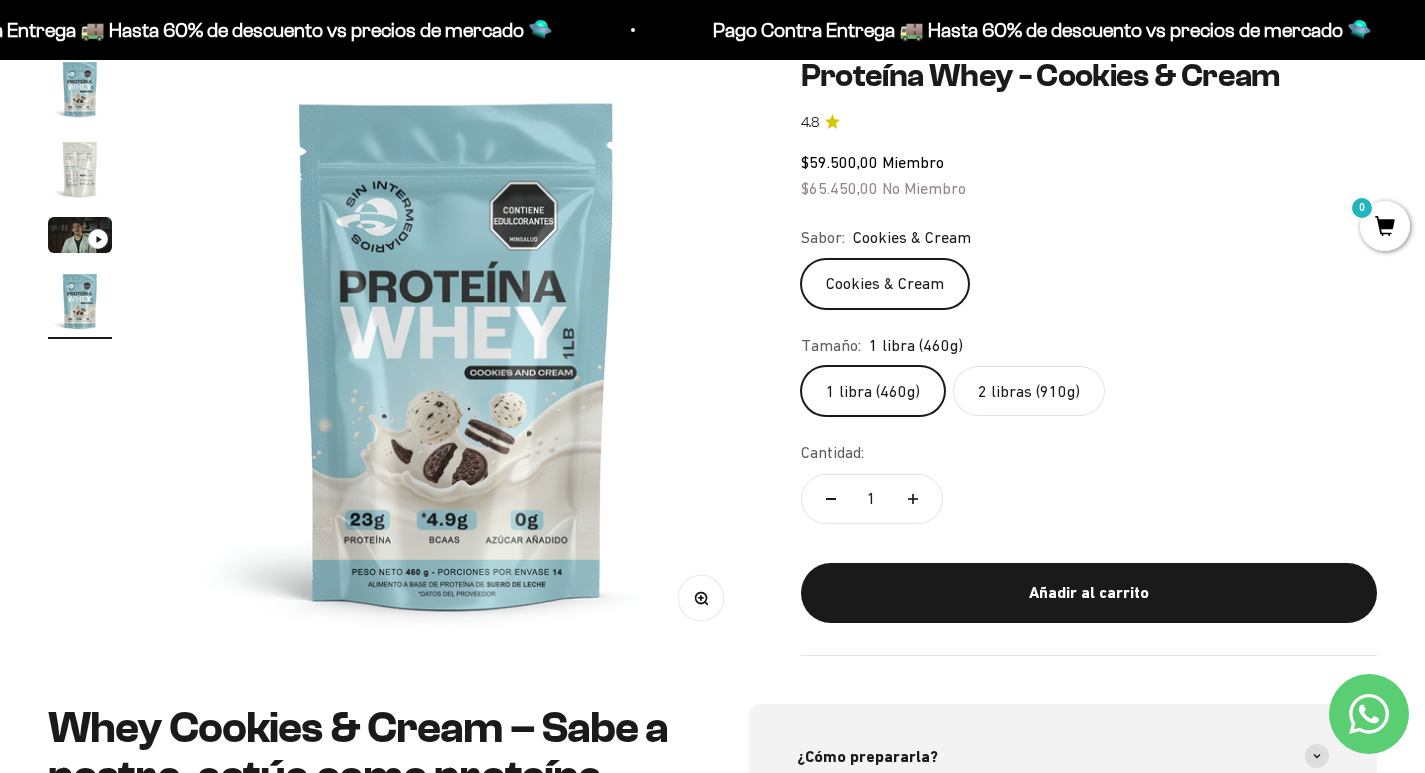 click on "2 libras (910g)" 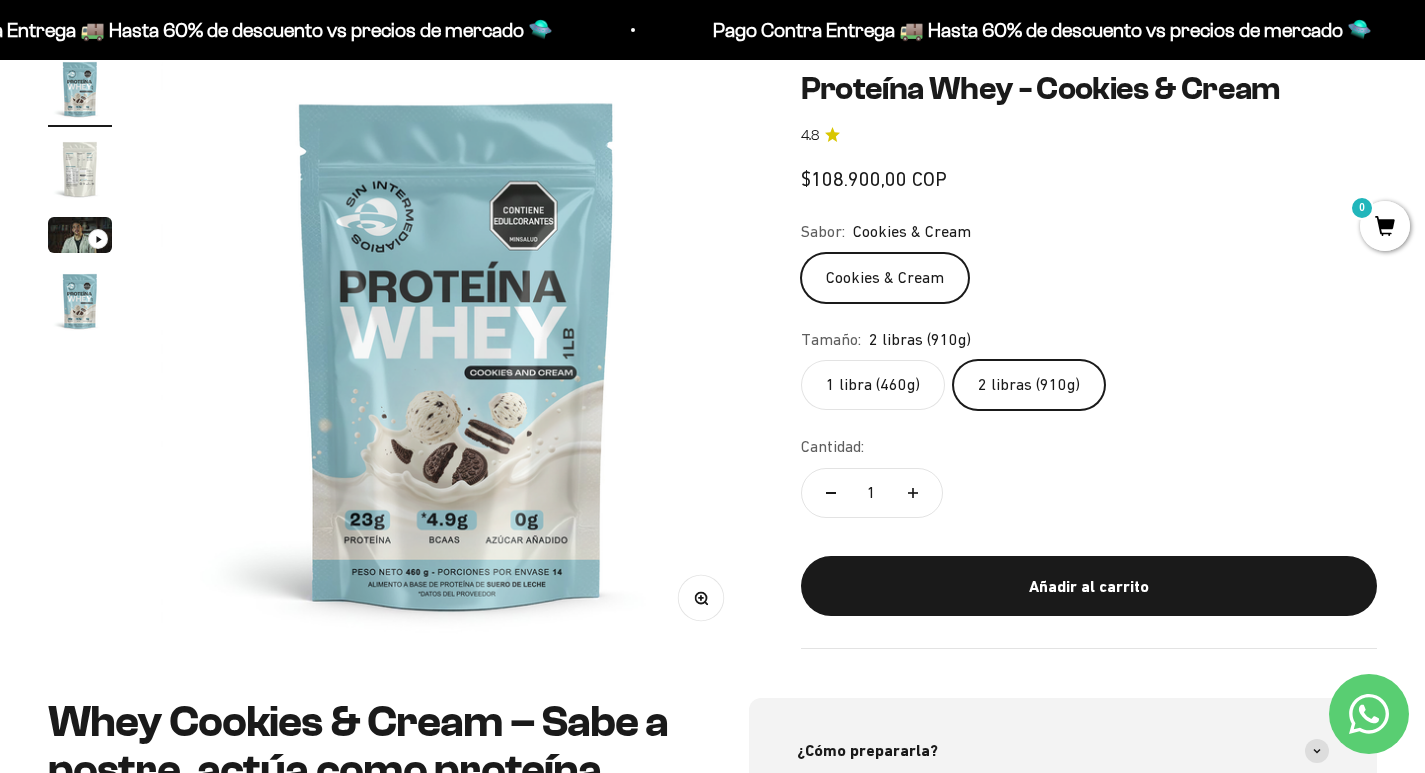 scroll, scrollTop: 0, scrollLeft: 0, axis: both 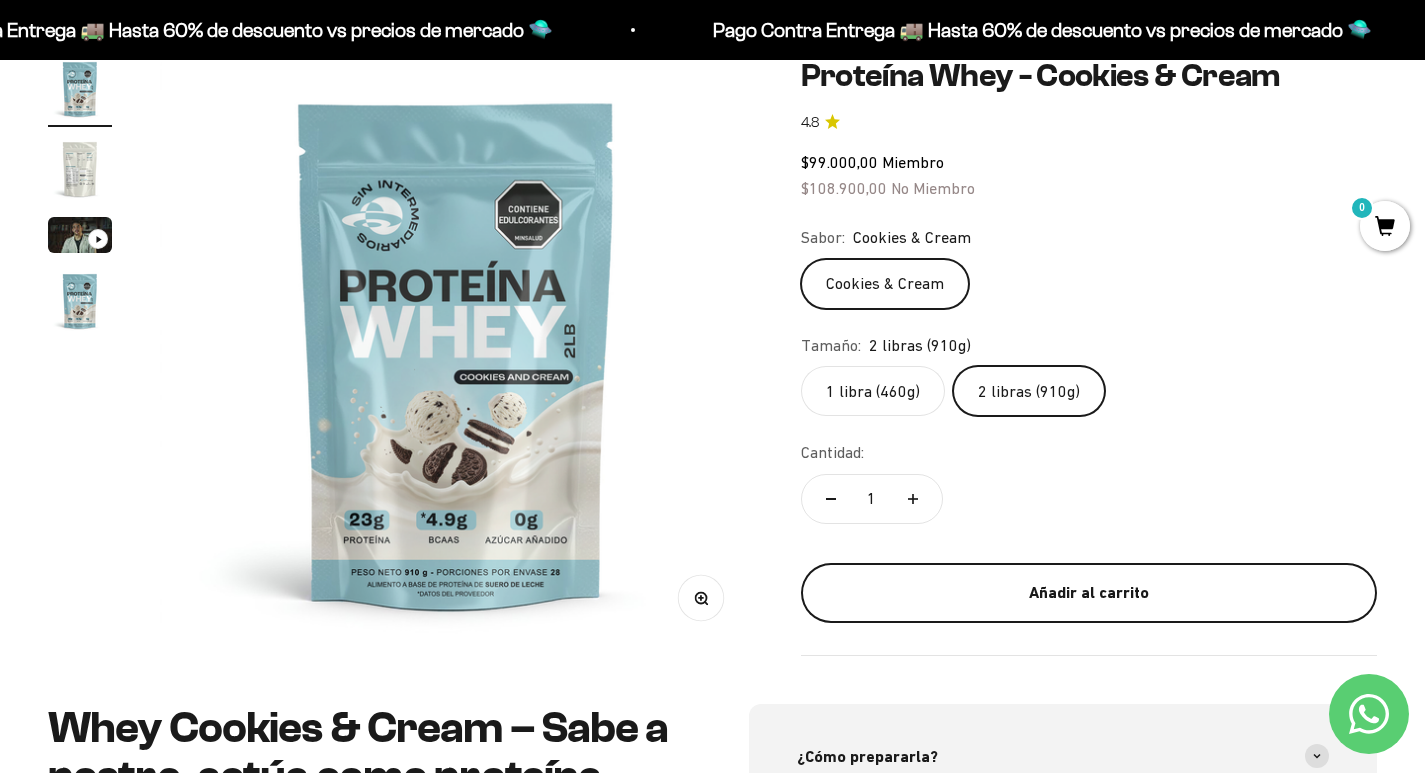 click on "Añadir al carrito" at bounding box center [1089, 593] 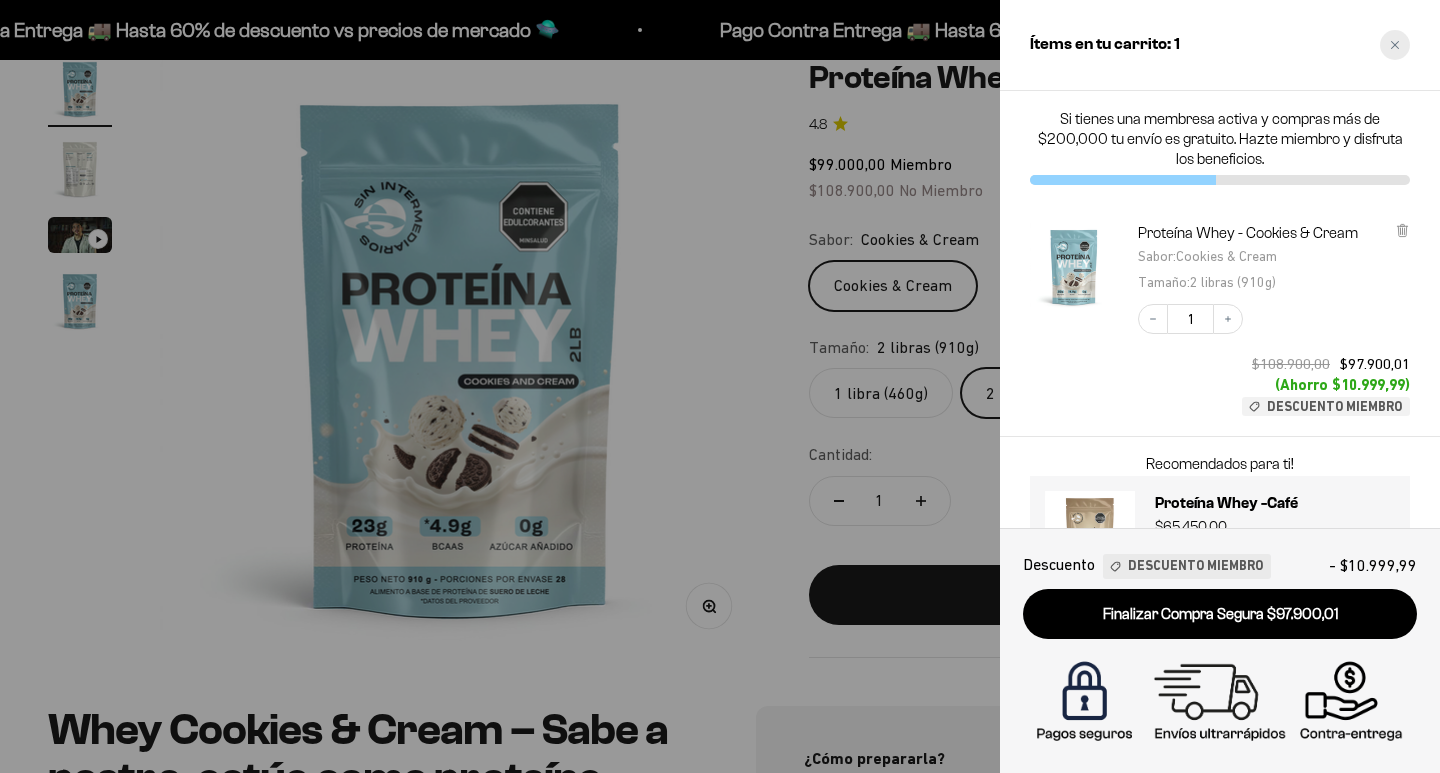 click 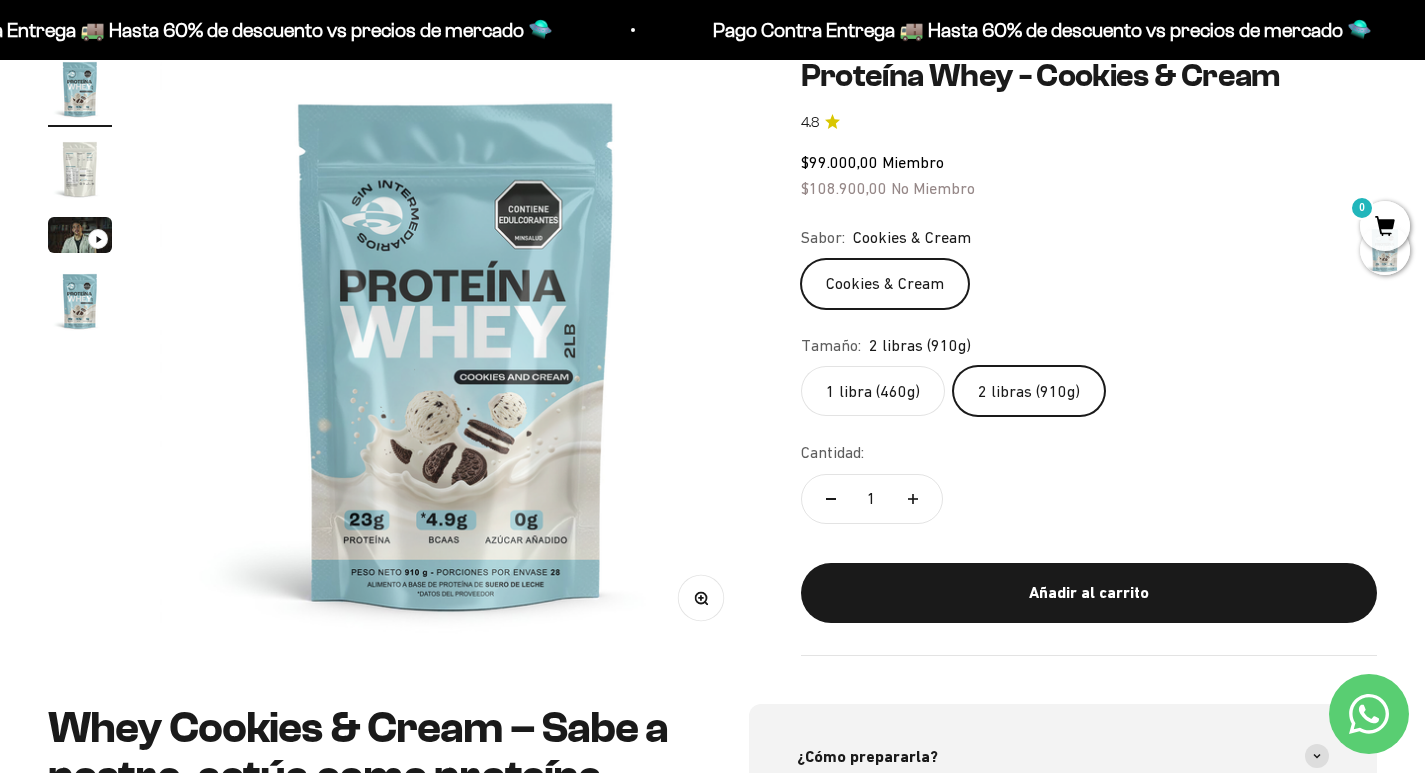 scroll, scrollTop: 0, scrollLeft: 0, axis: both 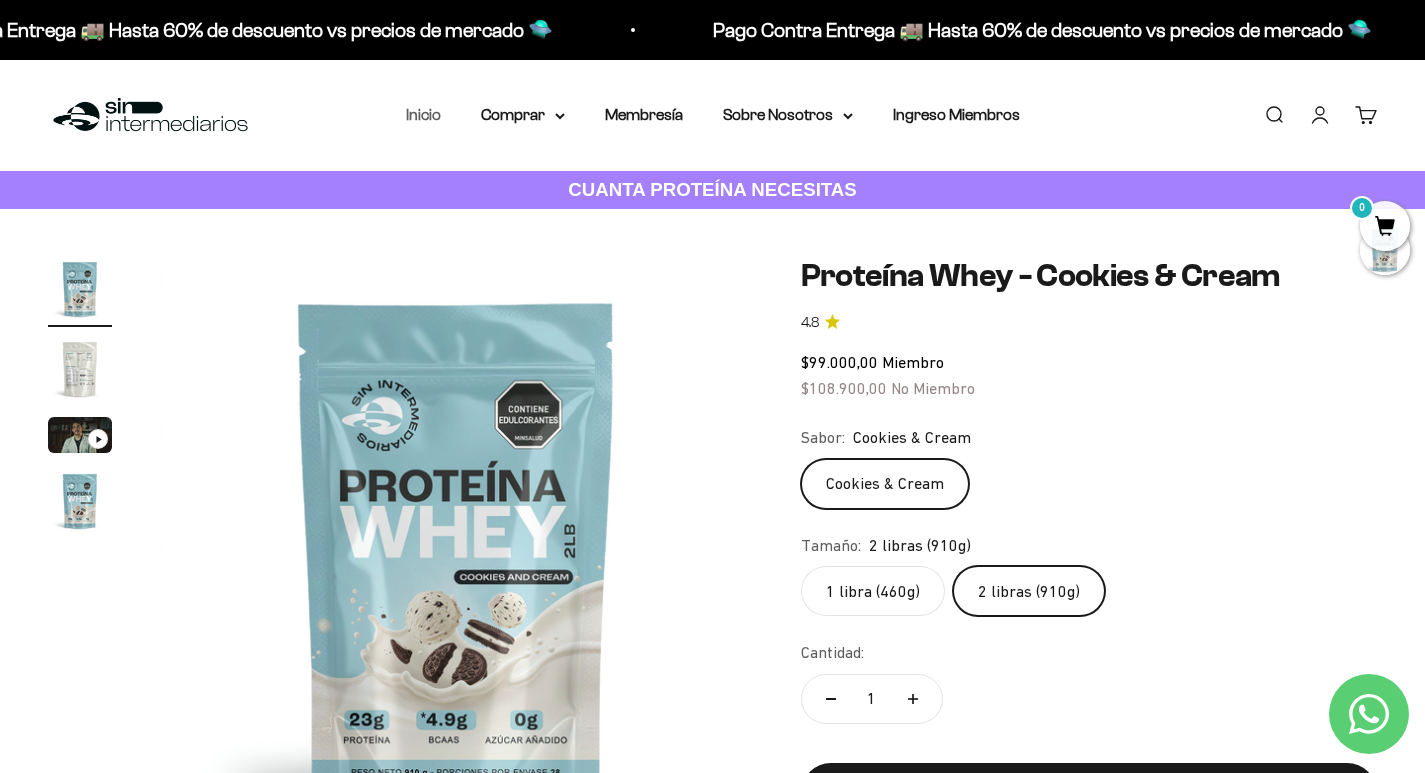 click on "Inicio" at bounding box center [423, 114] 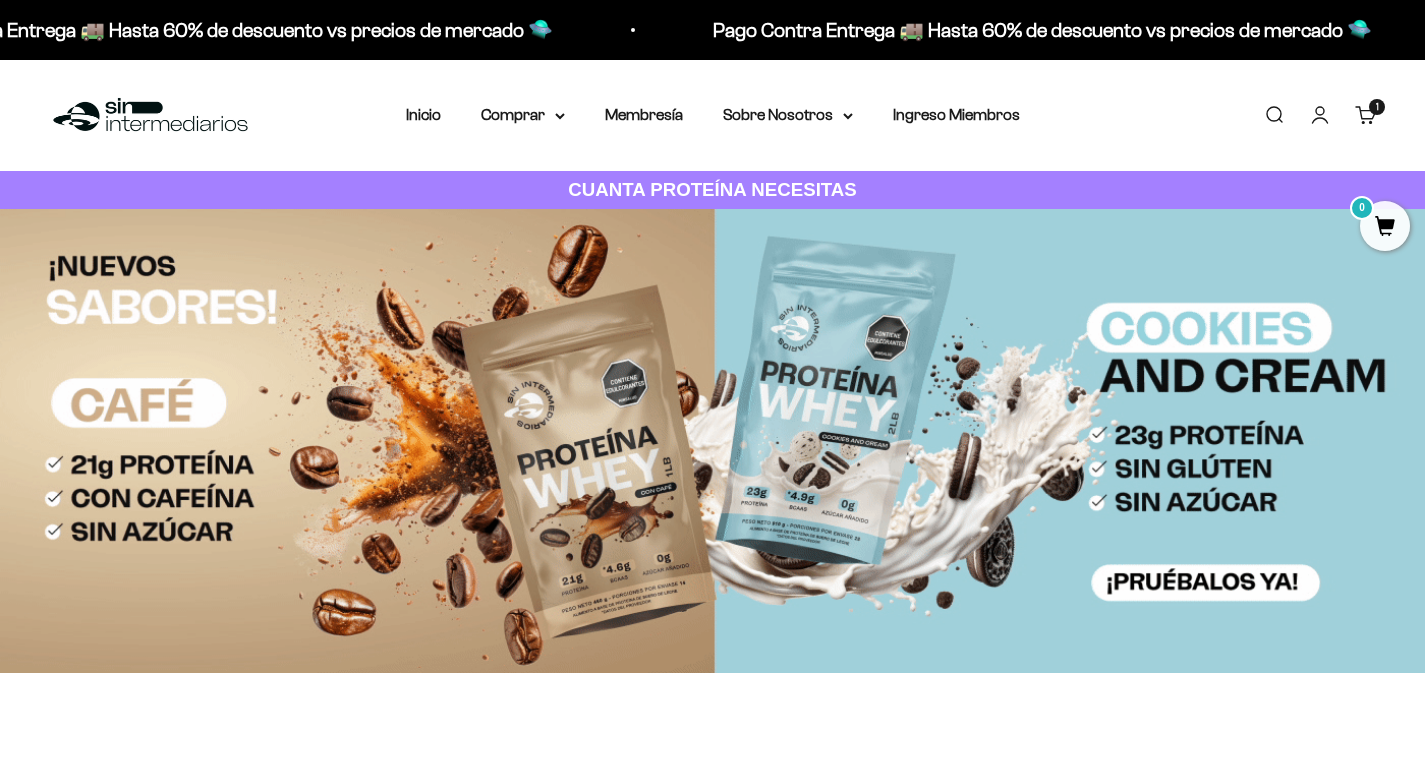 scroll, scrollTop: 0, scrollLeft: 0, axis: both 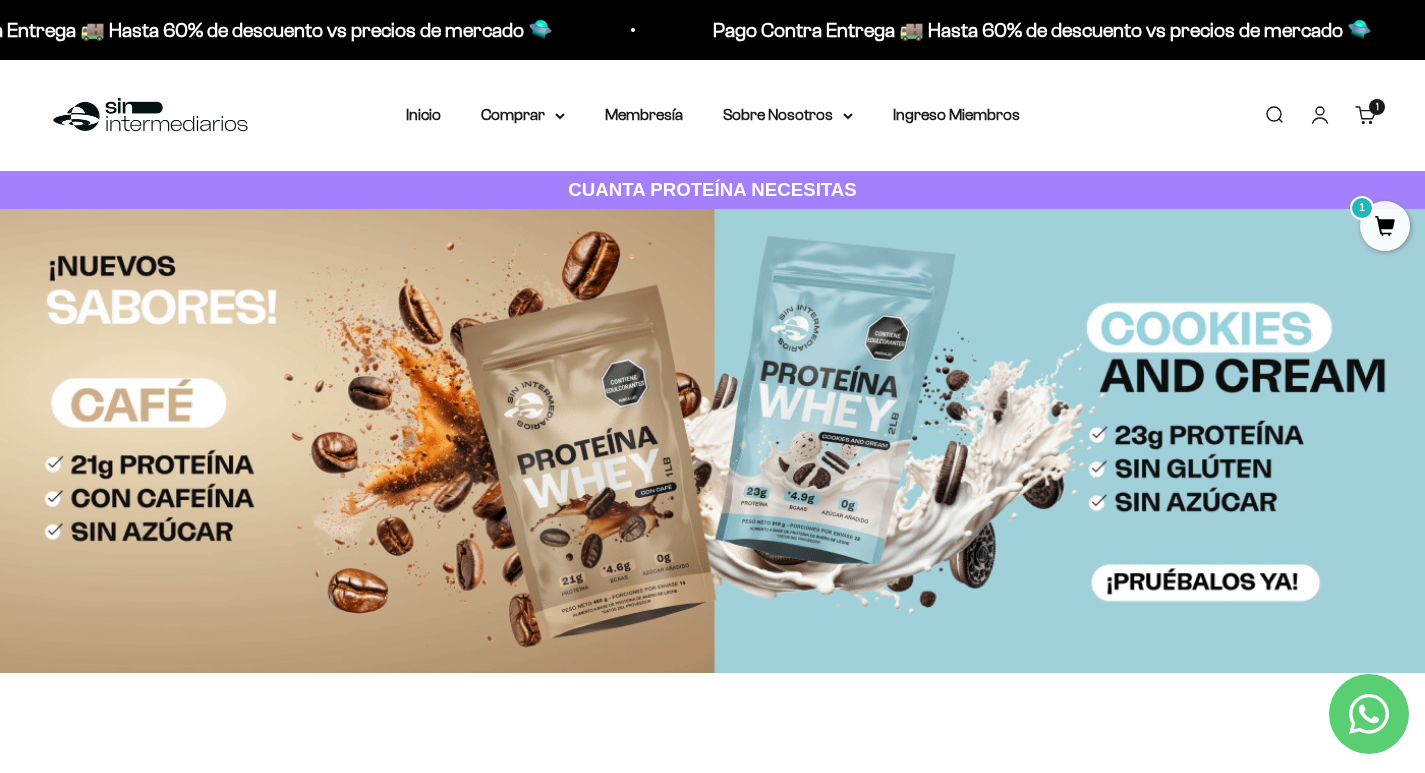 click at bounding box center (712, 441) 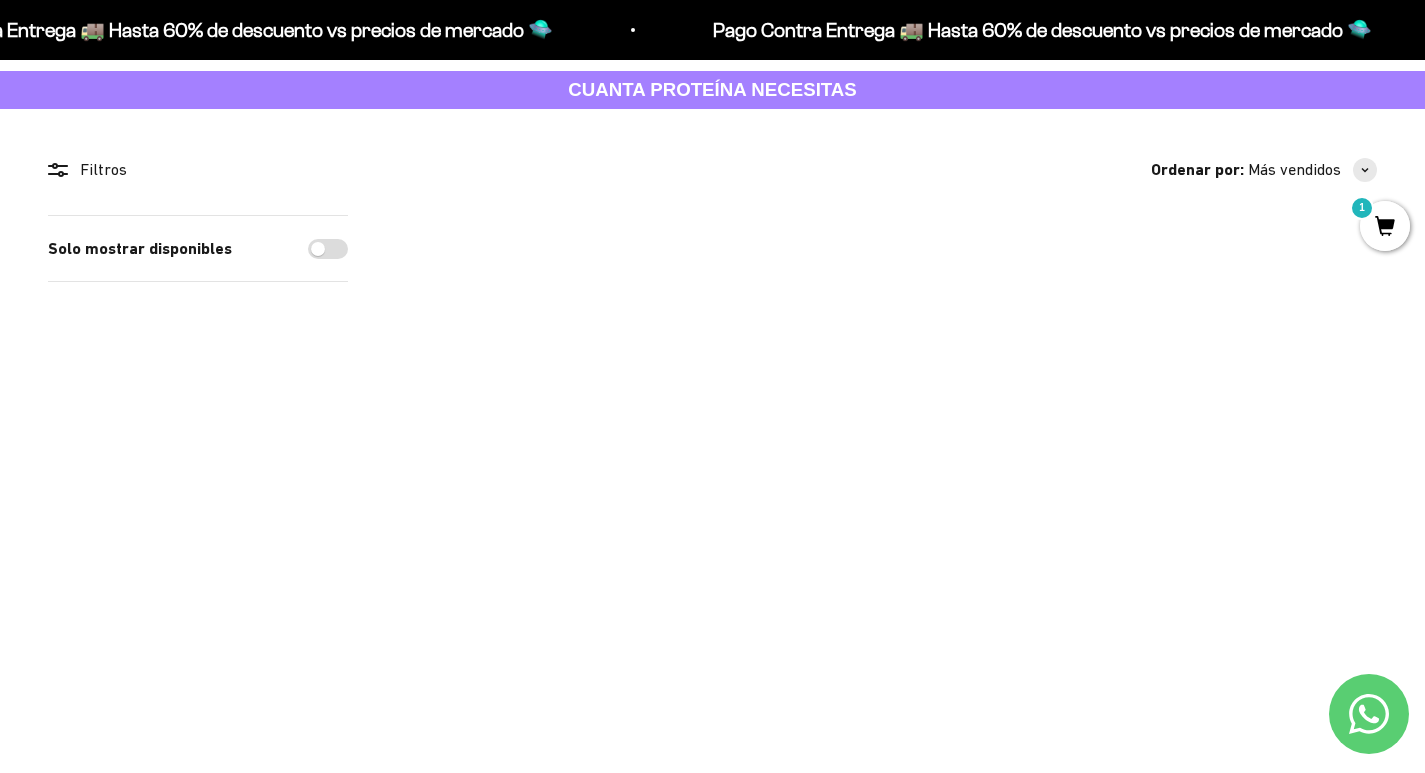 scroll, scrollTop: 200, scrollLeft: 0, axis: vertical 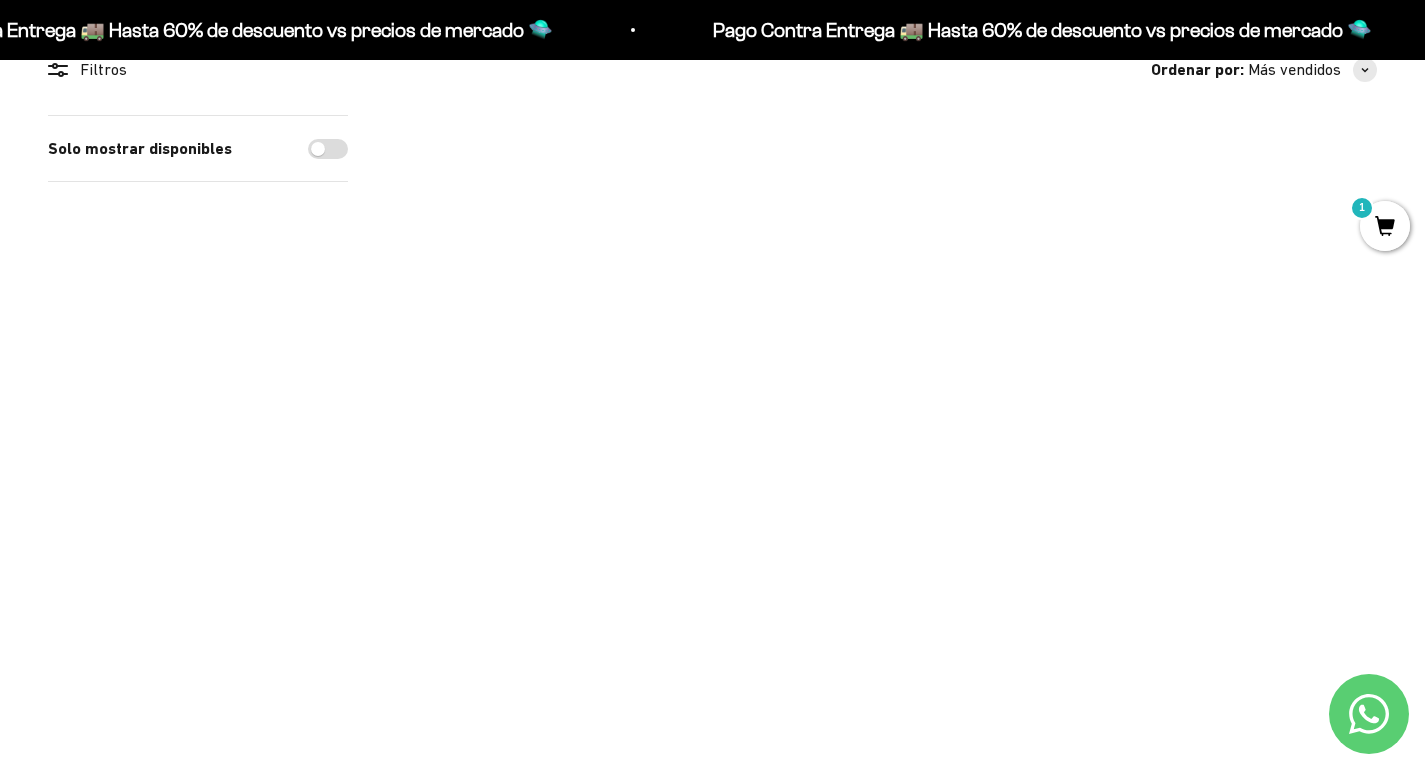 click at bounding box center (685, 581) 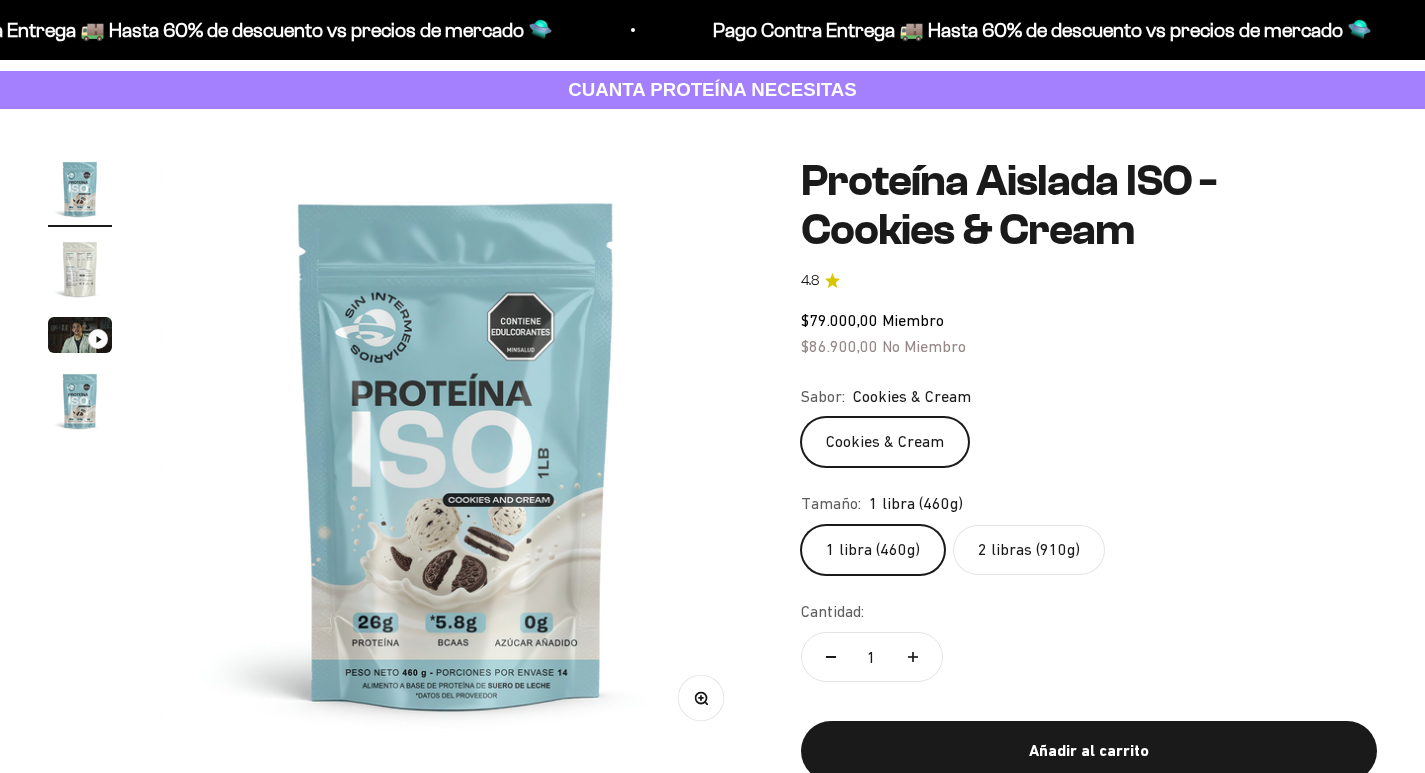 scroll, scrollTop: 100, scrollLeft: 0, axis: vertical 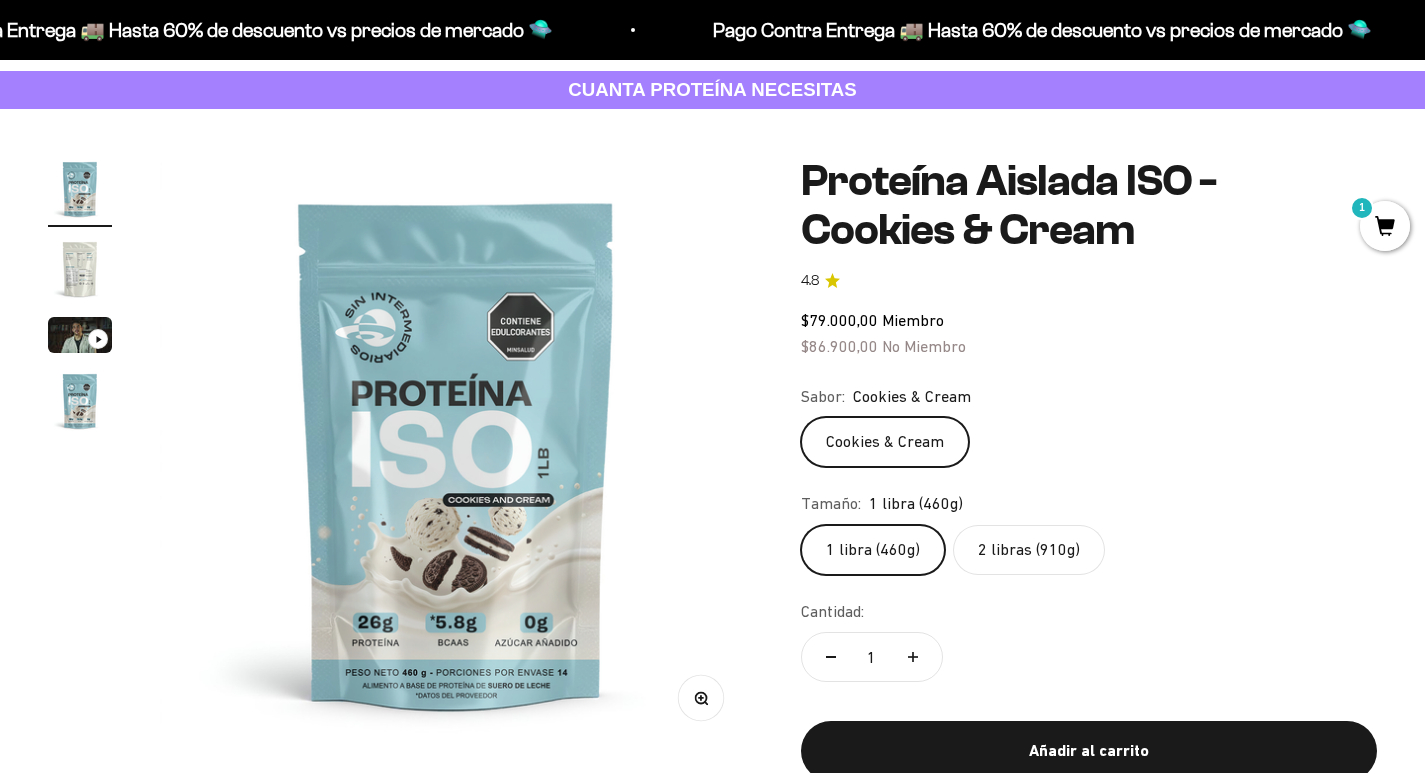 click on "2 libras (910g)" 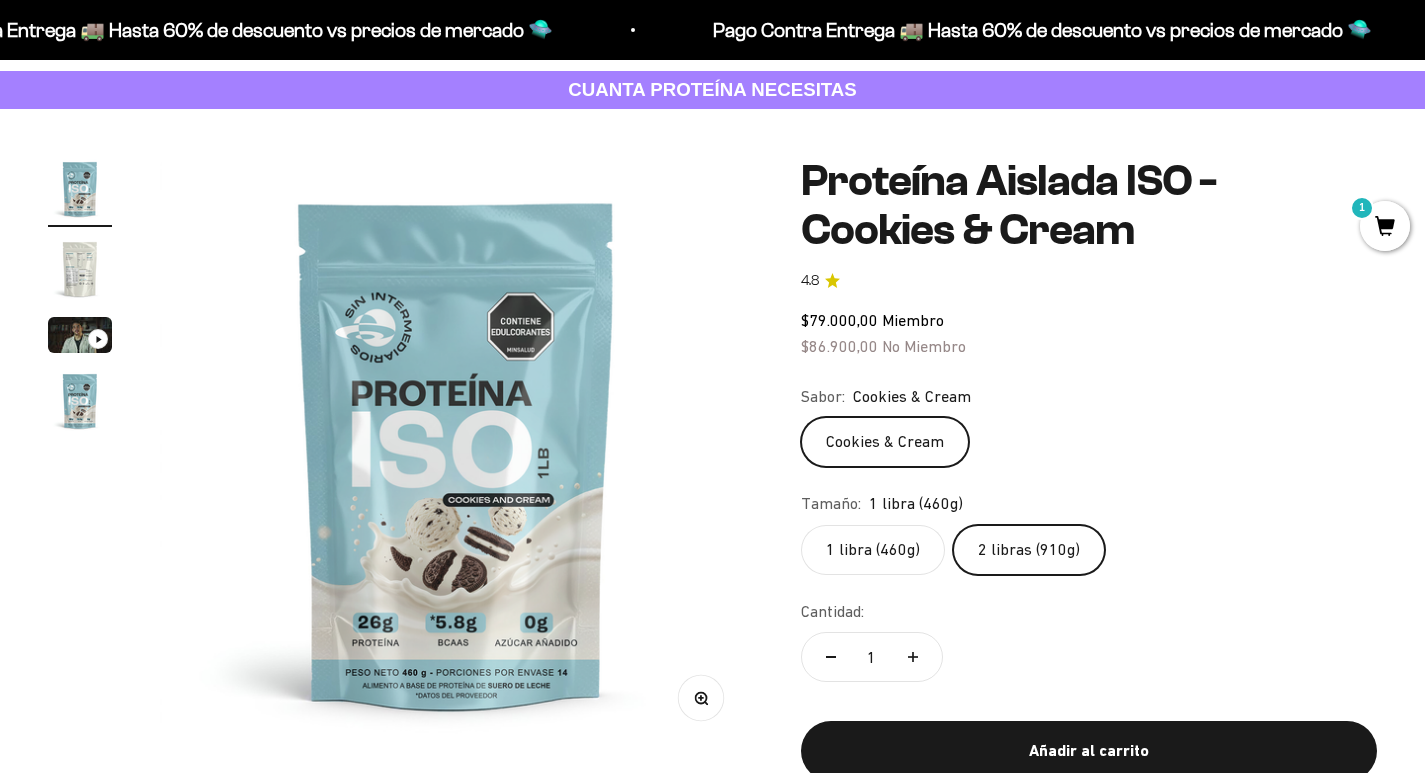 scroll, scrollTop: 0, scrollLeft: 1849, axis: horizontal 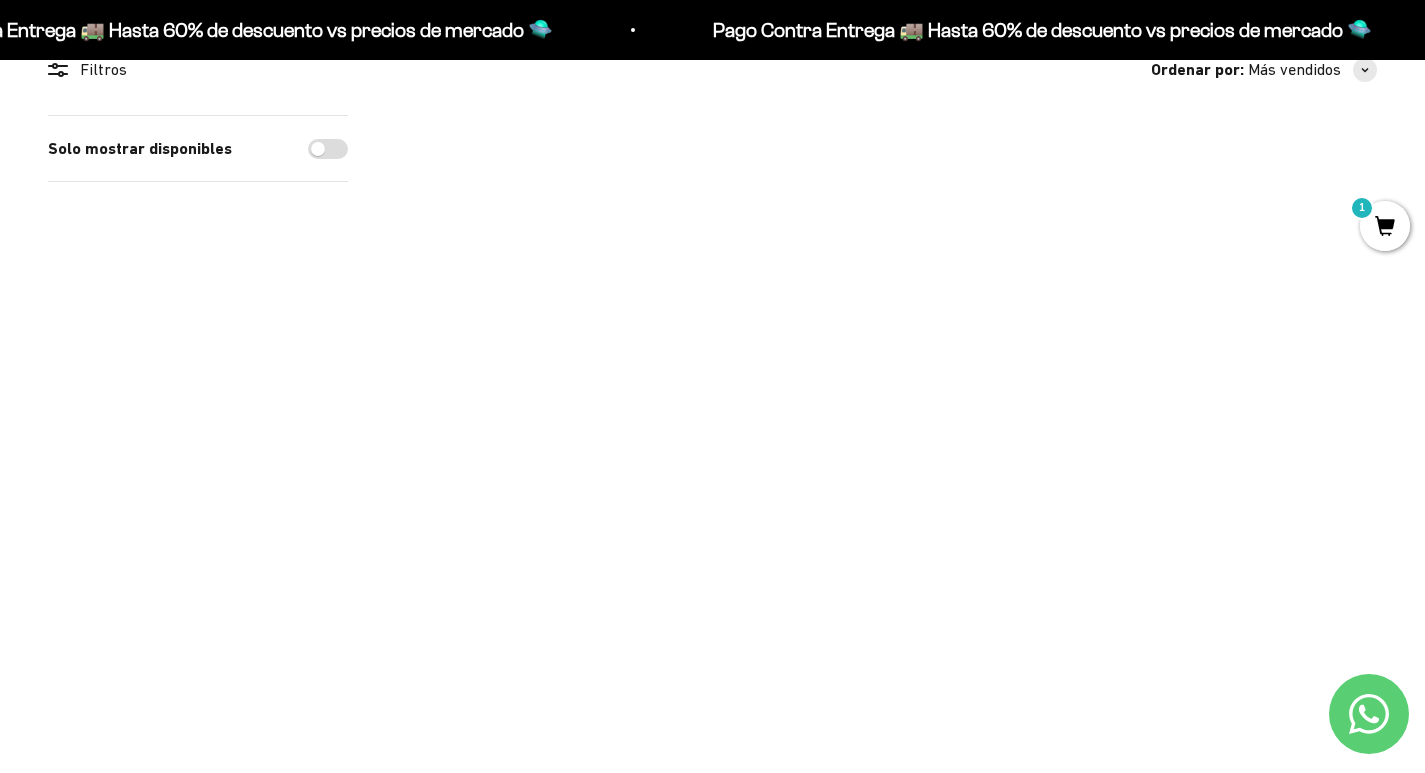 click on "1" at bounding box center [1385, 226] 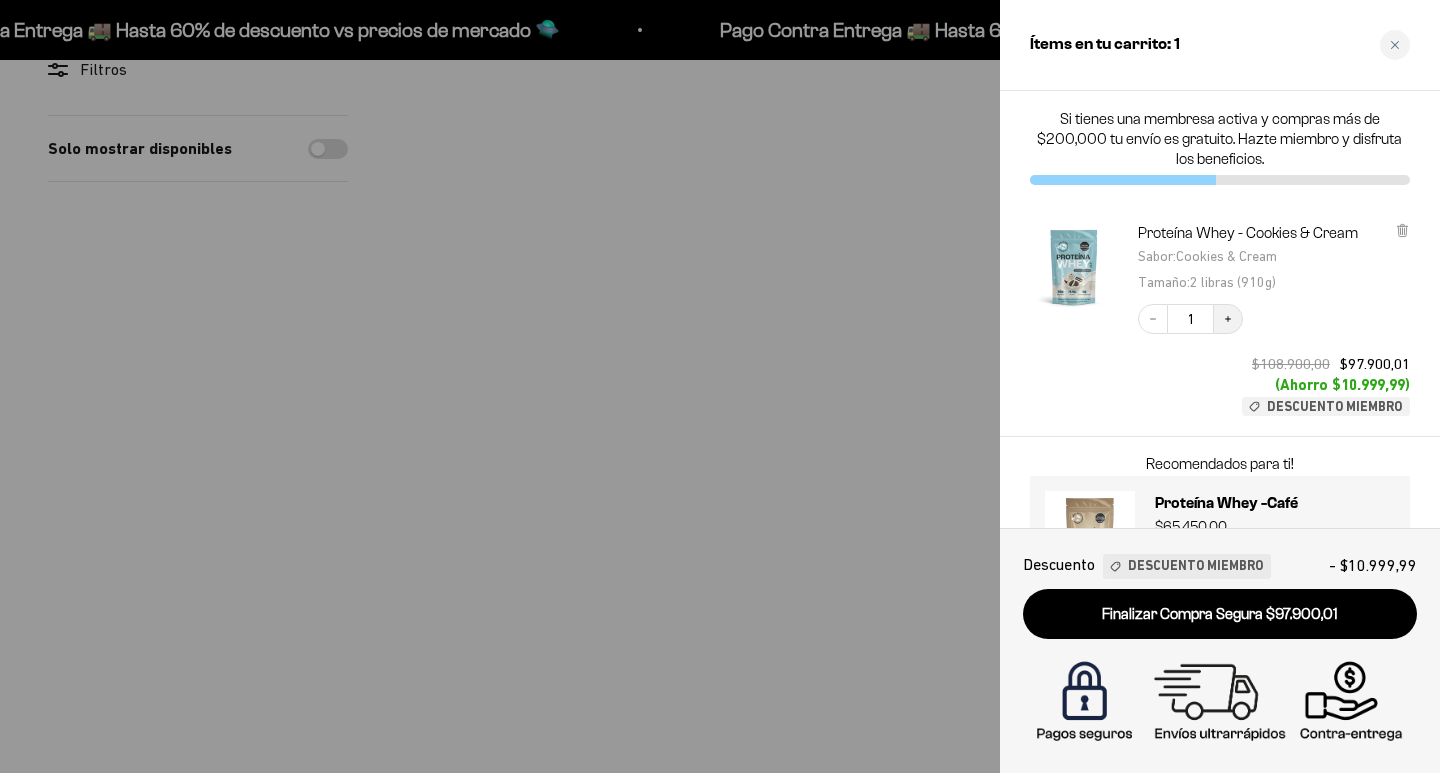 click 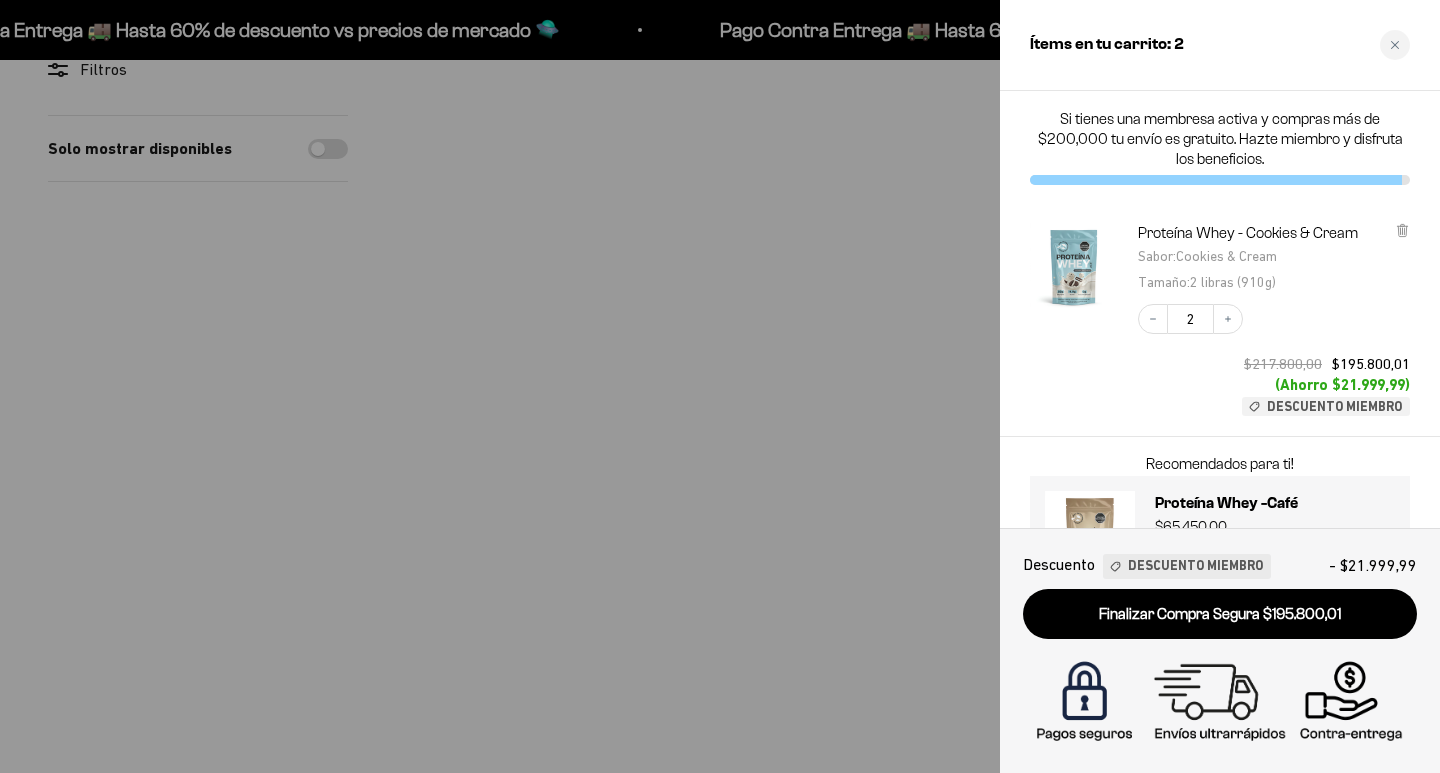 click at bounding box center [720, 386] 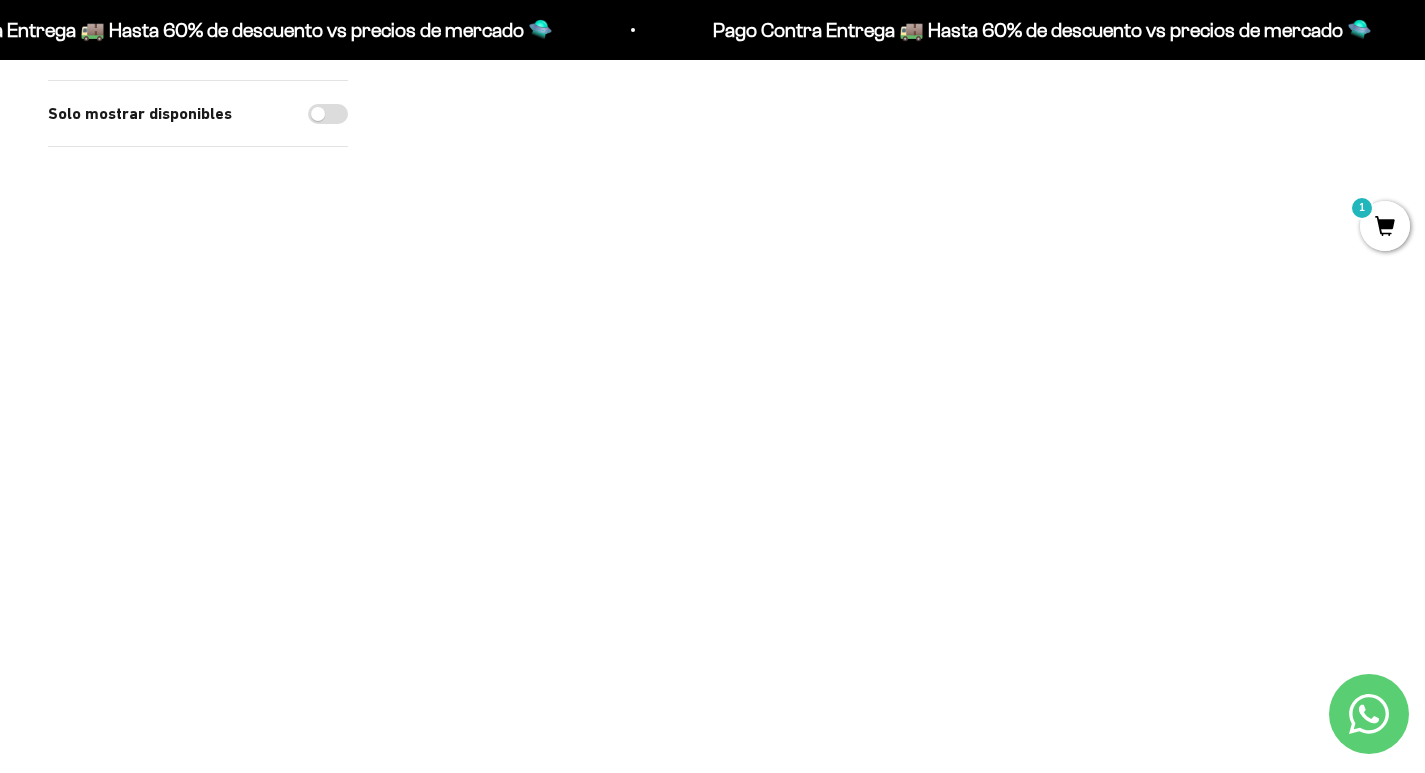 scroll, scrollTop: 0, scrollLeft: 0, axis: both 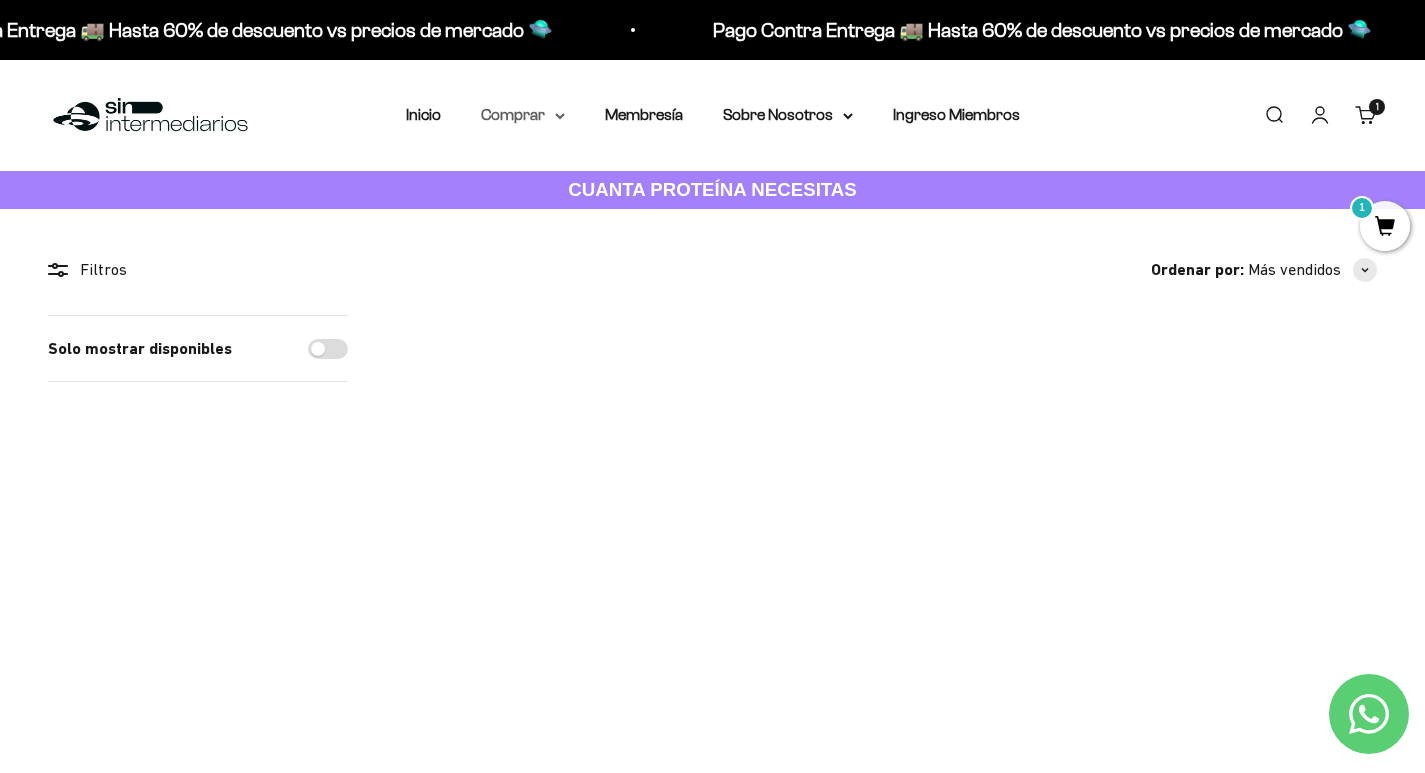 click on "Comprar" at bounding box center [523, 115] 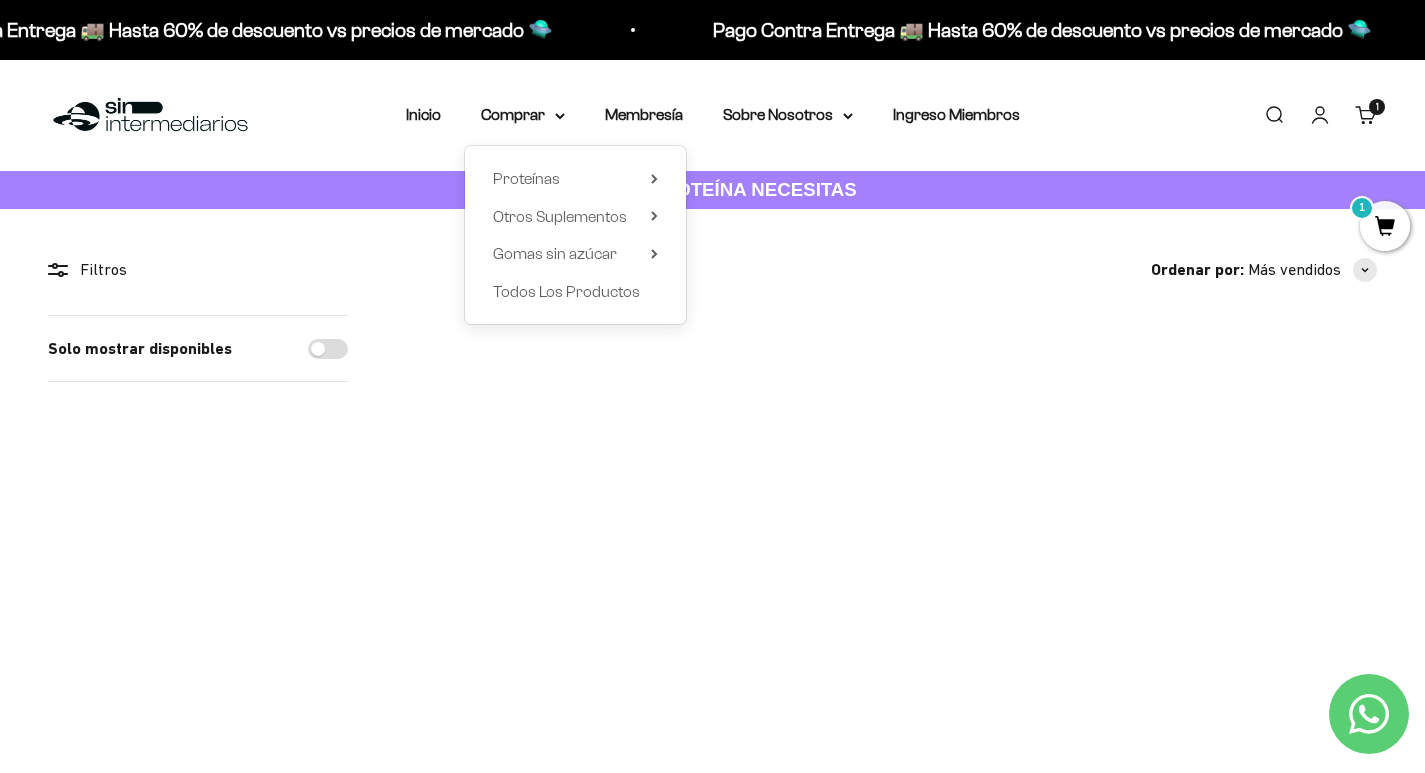 click on "Proteínas
Ver Todos
Whey
Iso
Vegan
Shaker" at bounding box center [575, 235] 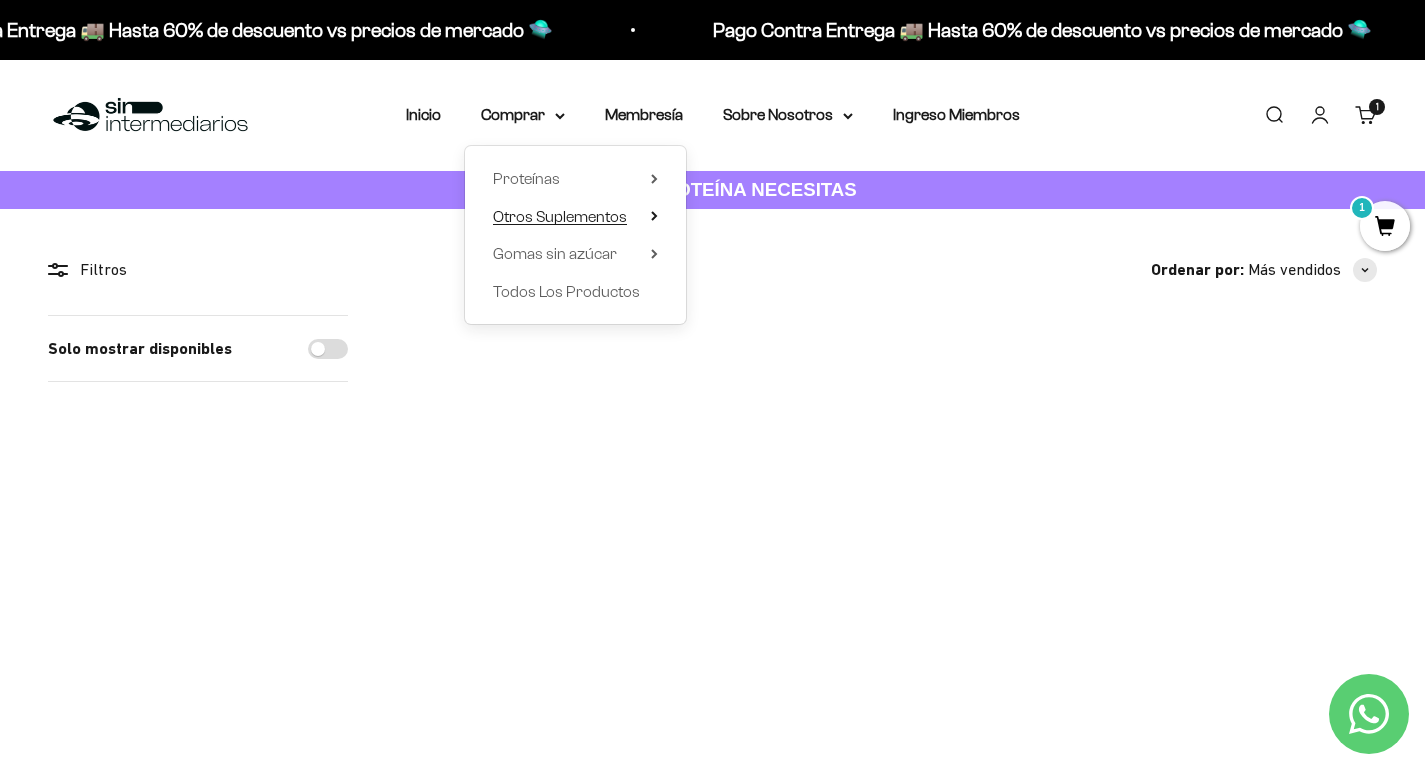 click on "Otros Suplementos" at bounding box center [560, 216] 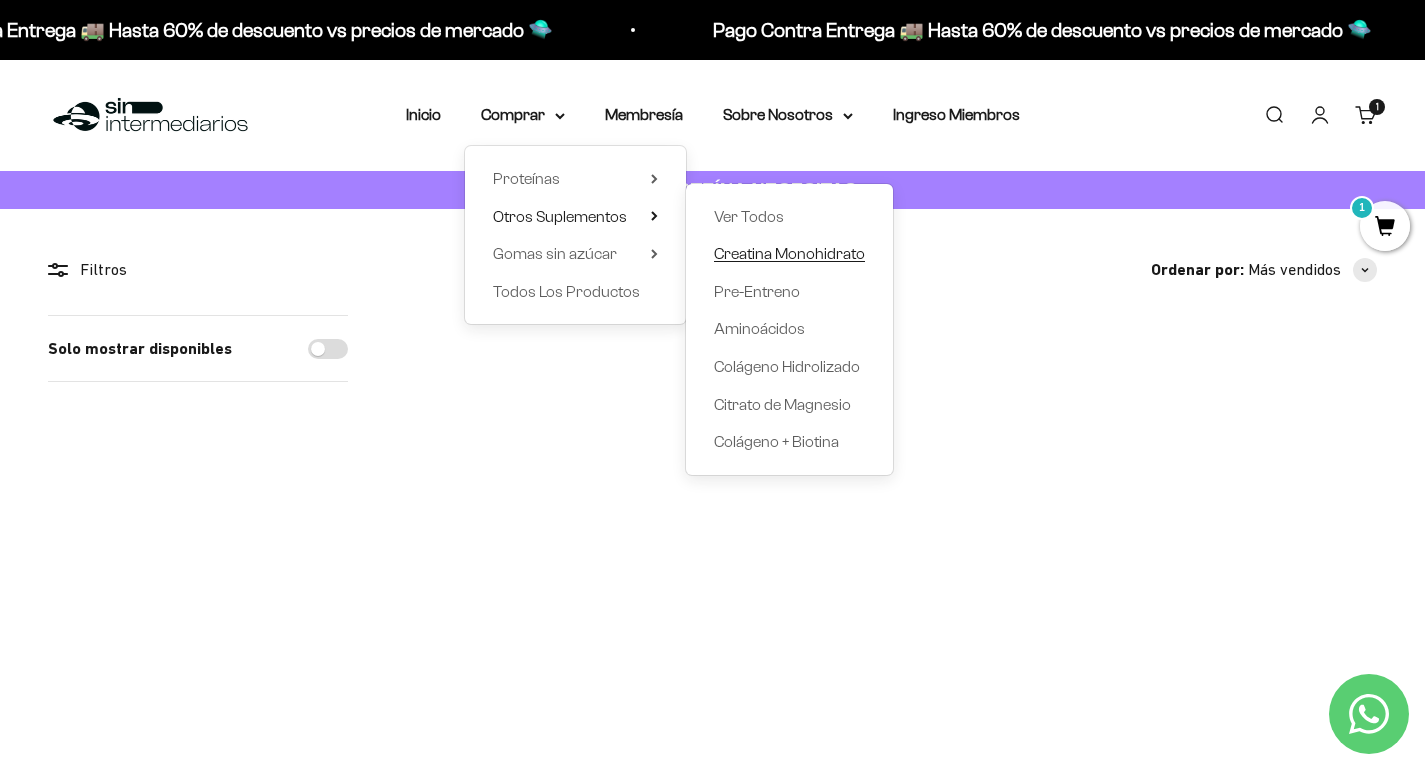 click on "Creatina Monohidrato" at bounding box center [789, 254] 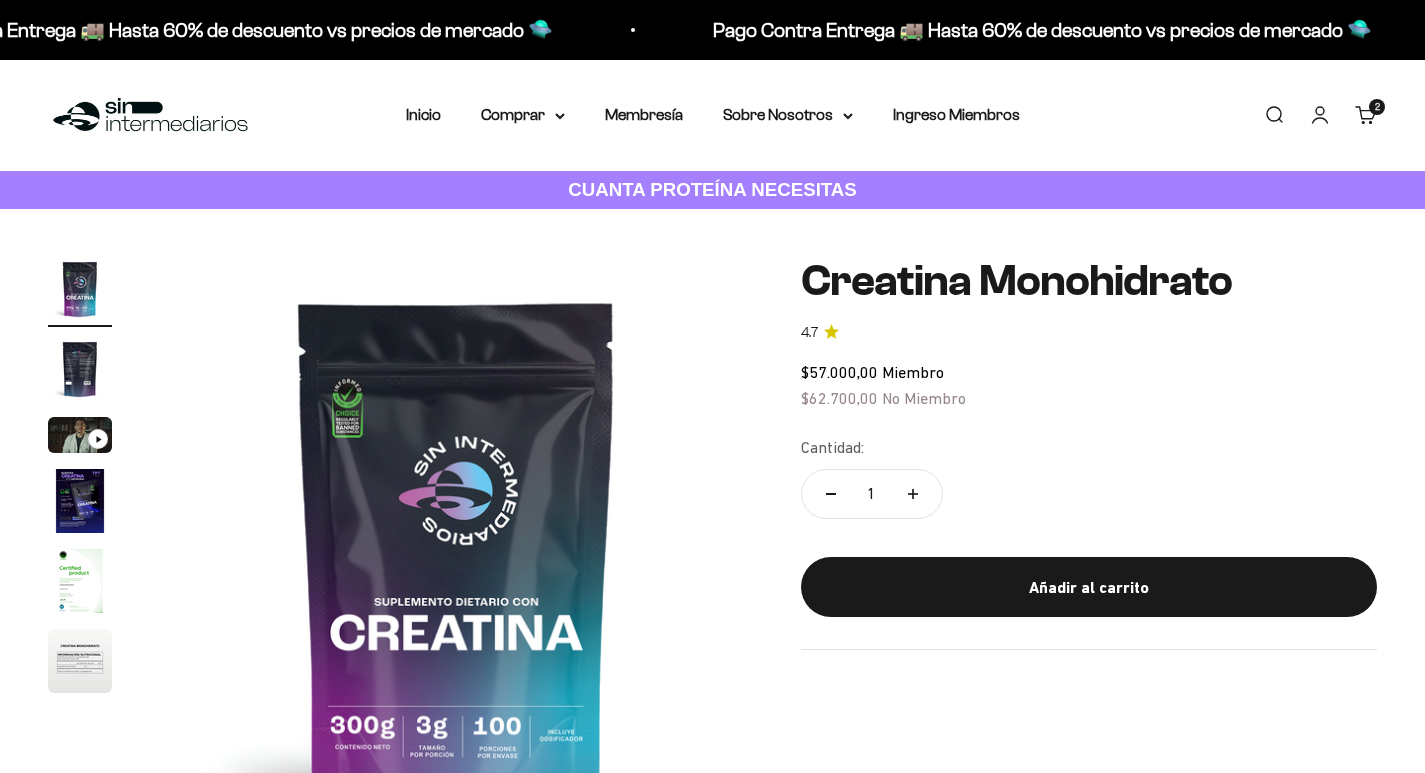 scroll, scrollTop: 0, scrollLeft: 0, axis: both 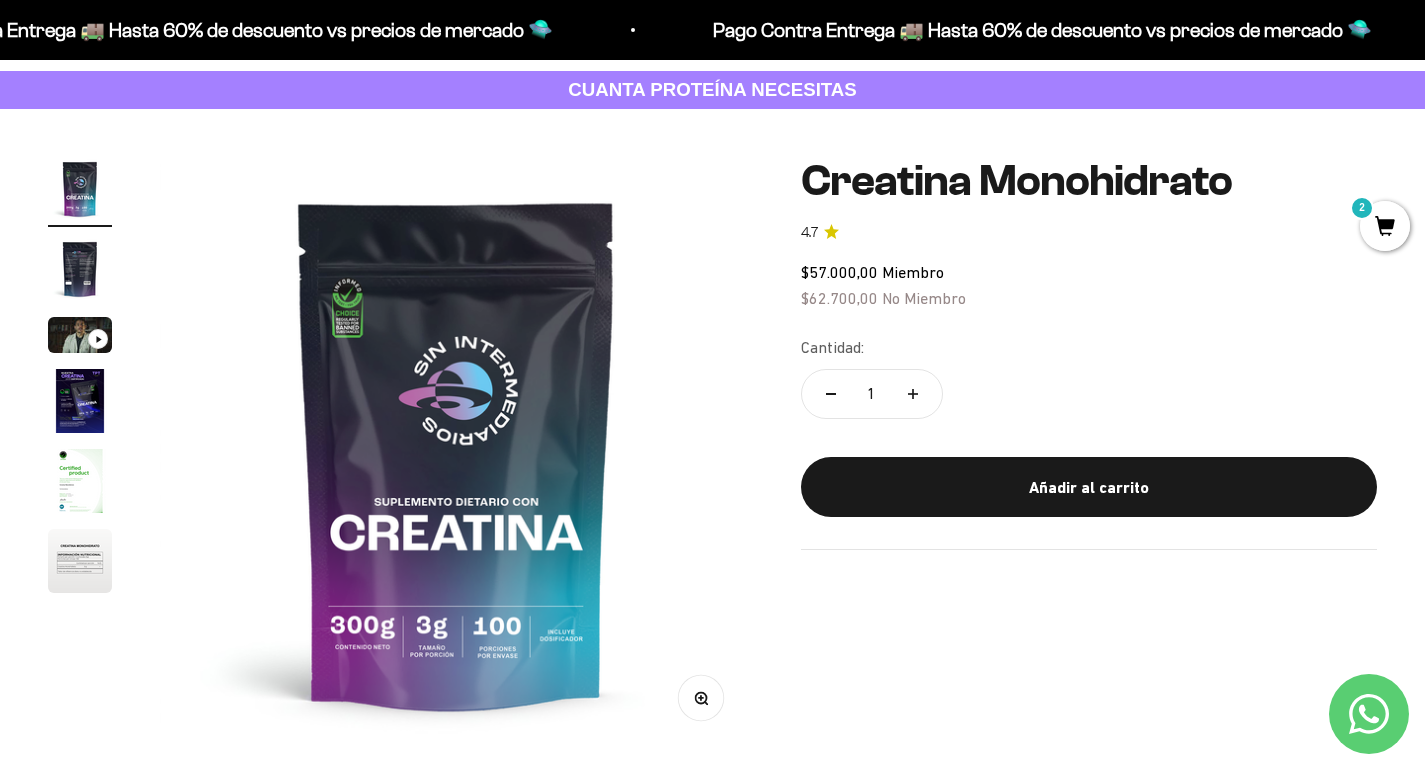 click 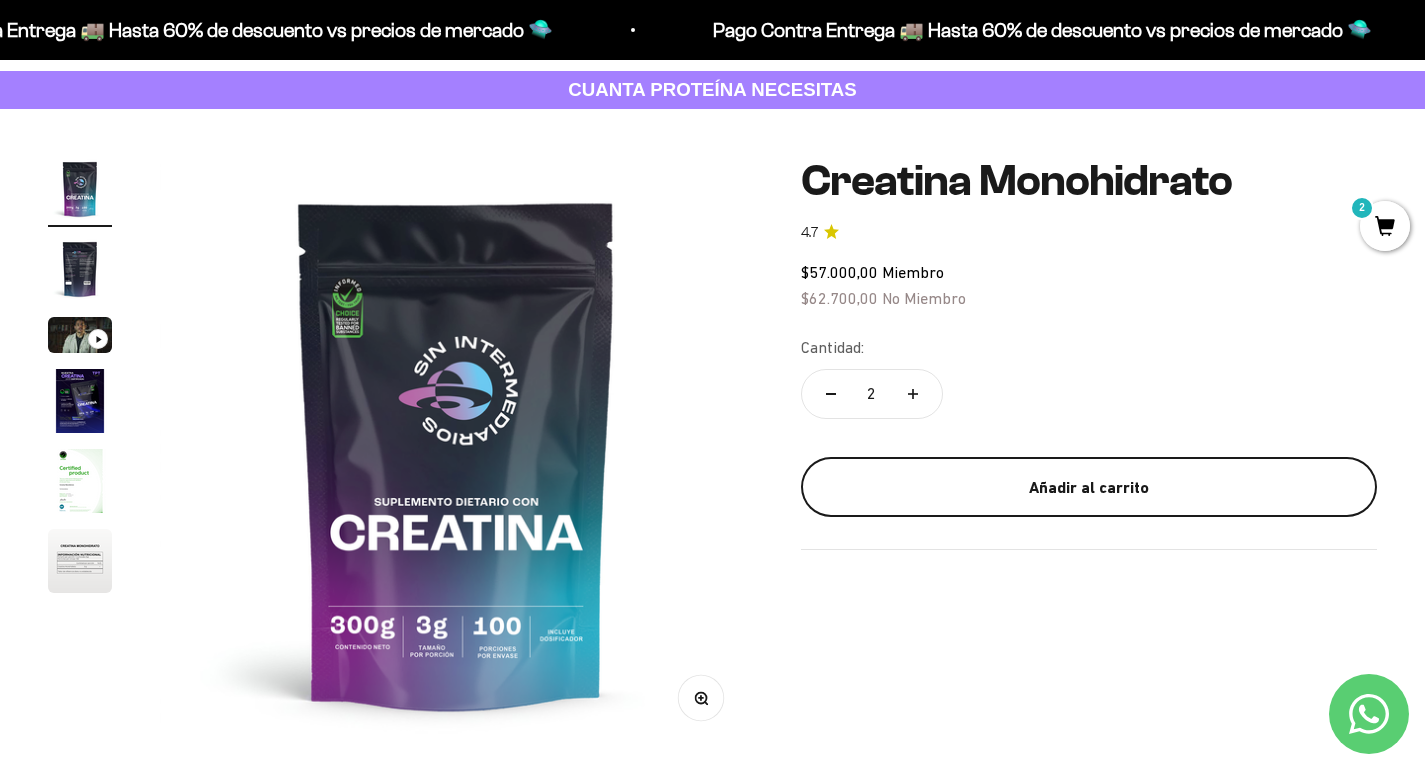 click on "Añadir al carrito" at bounding box center [1089, 488] 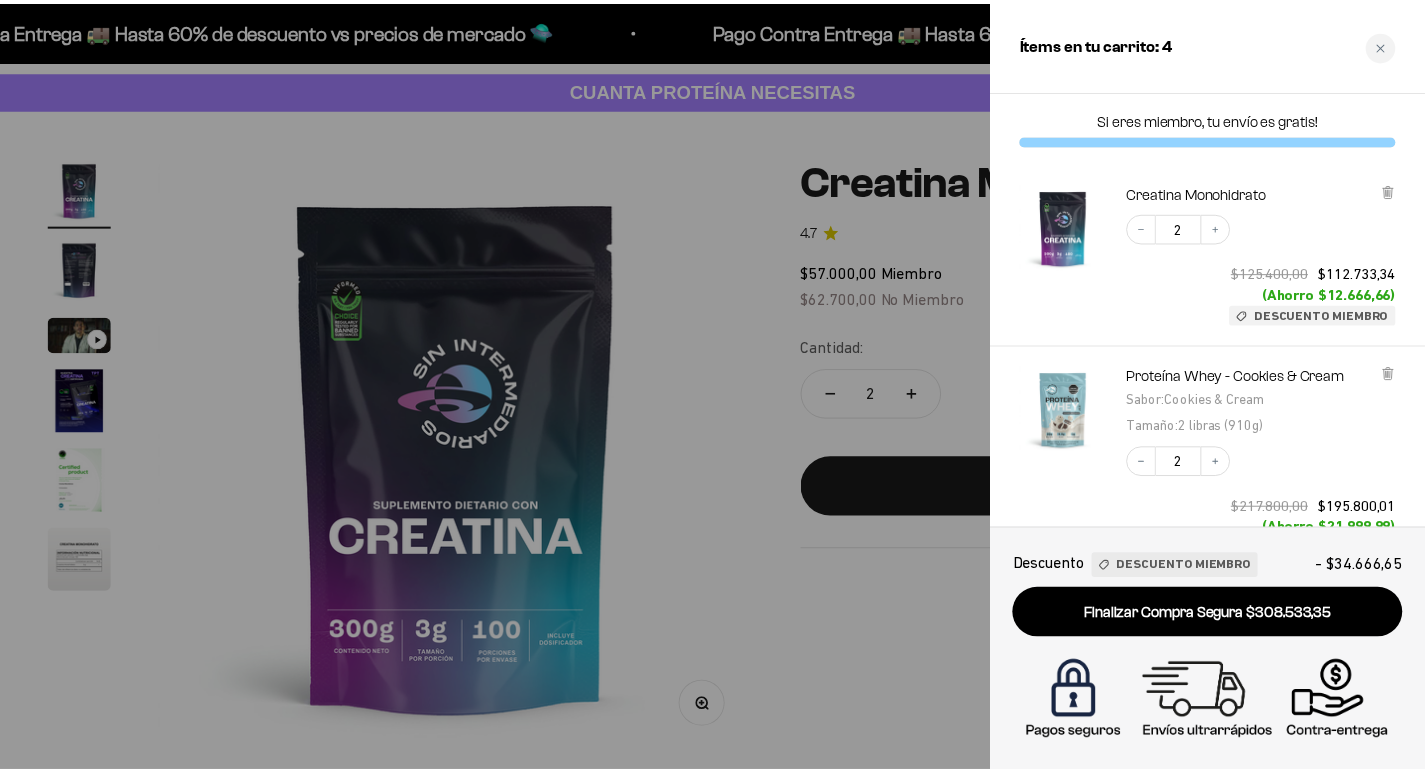 scroll, scrollTop: 100, scrollLeft: 0, axis: vertical 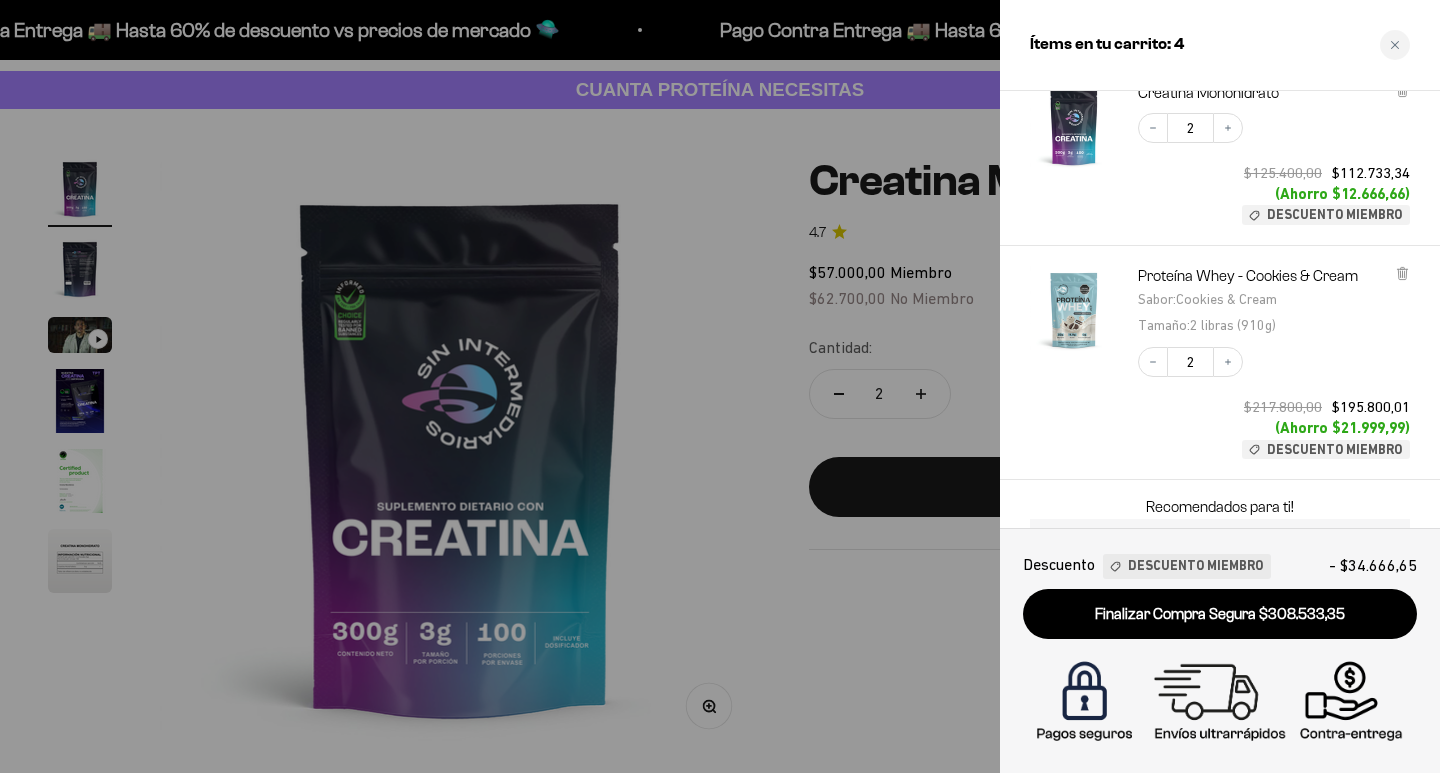 click at bounding box center (720, 386) 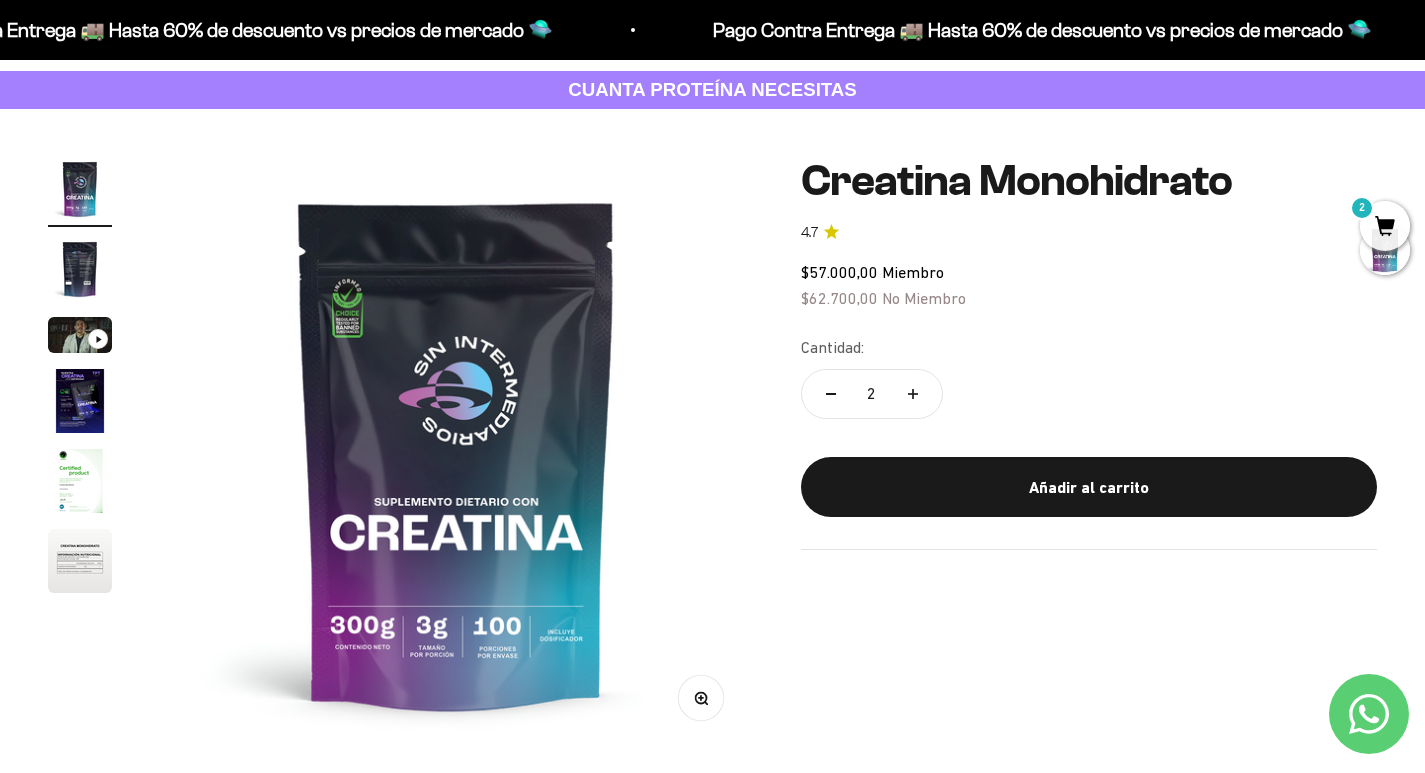 scroll, scrollTop: 0, scrollLeft: 0, axis: both 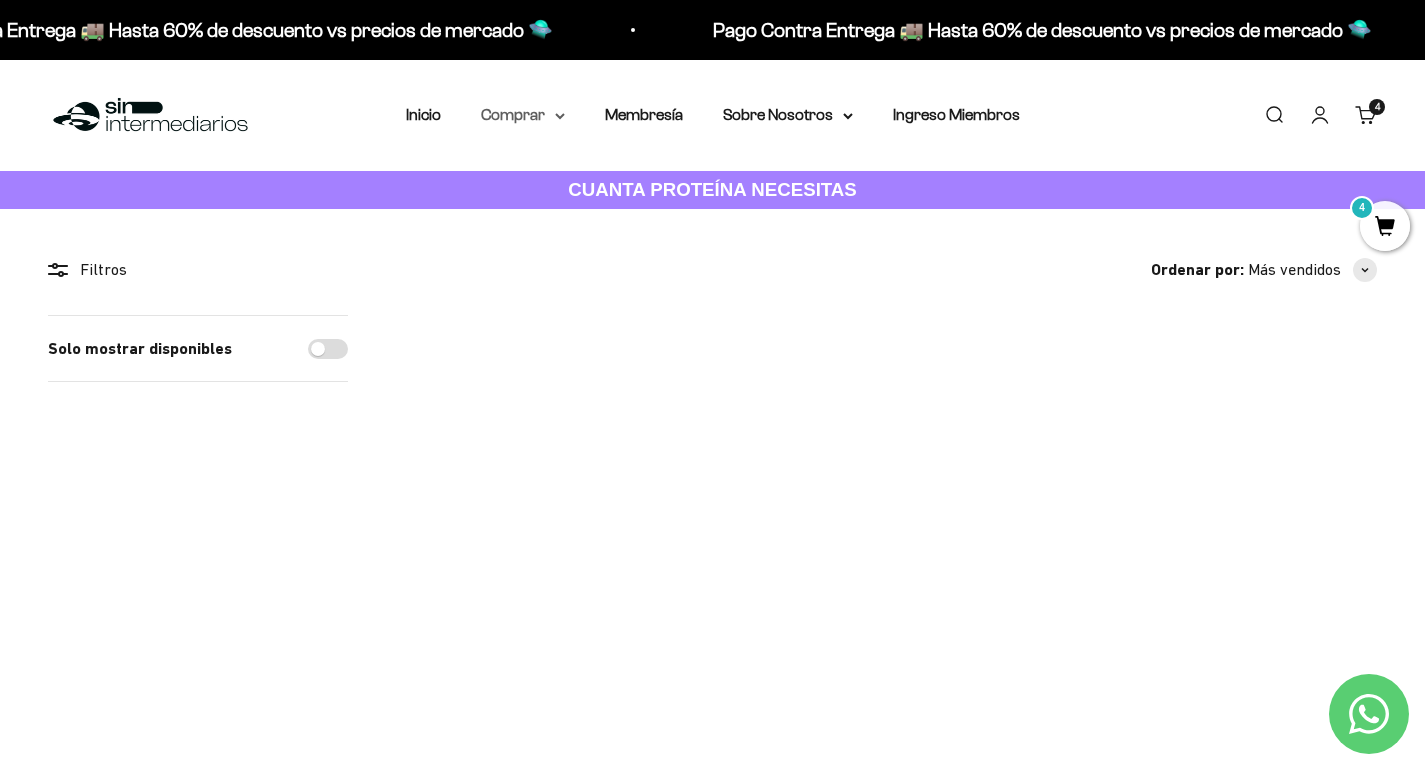 click on "Comprar" at bounding box center [523, 115] 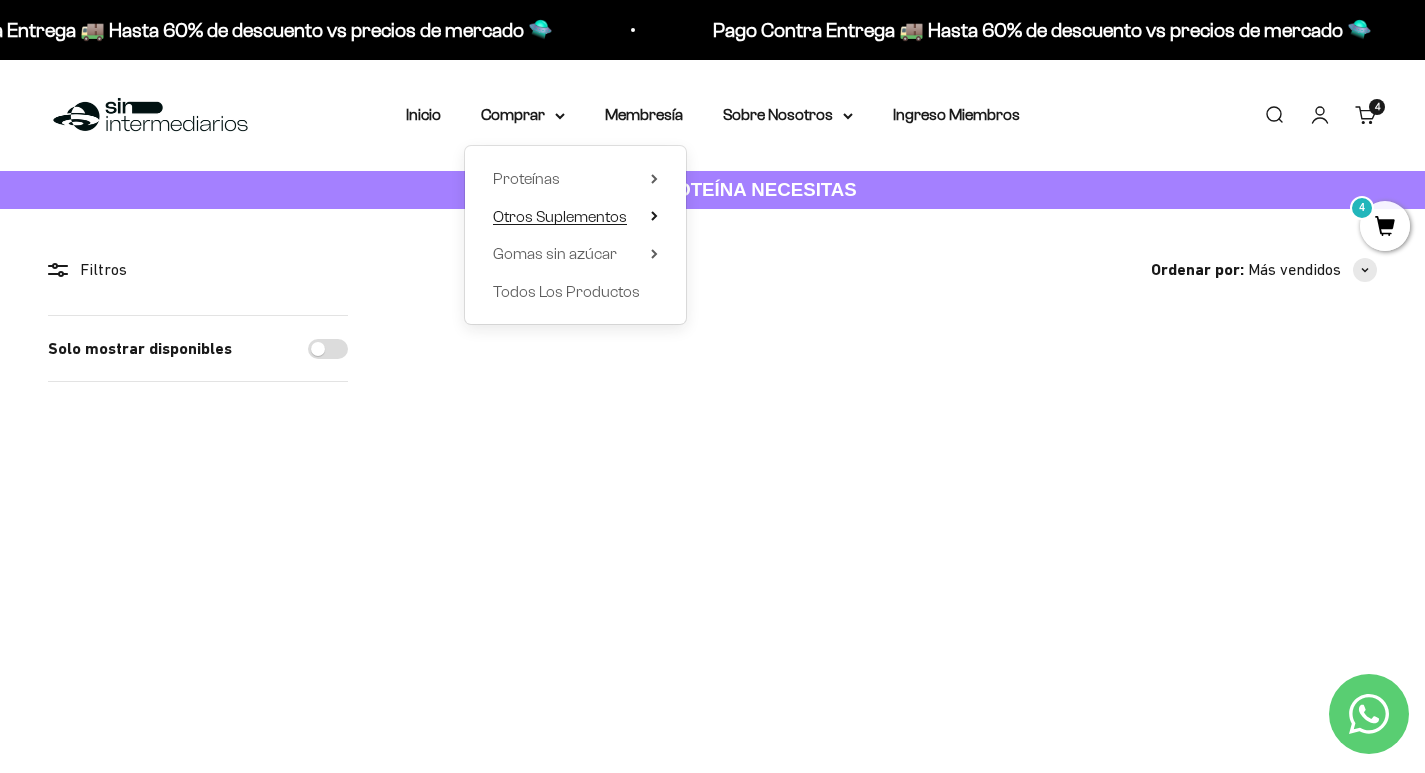 click on "Otros Suplementos" at bounding box center [560, 216] 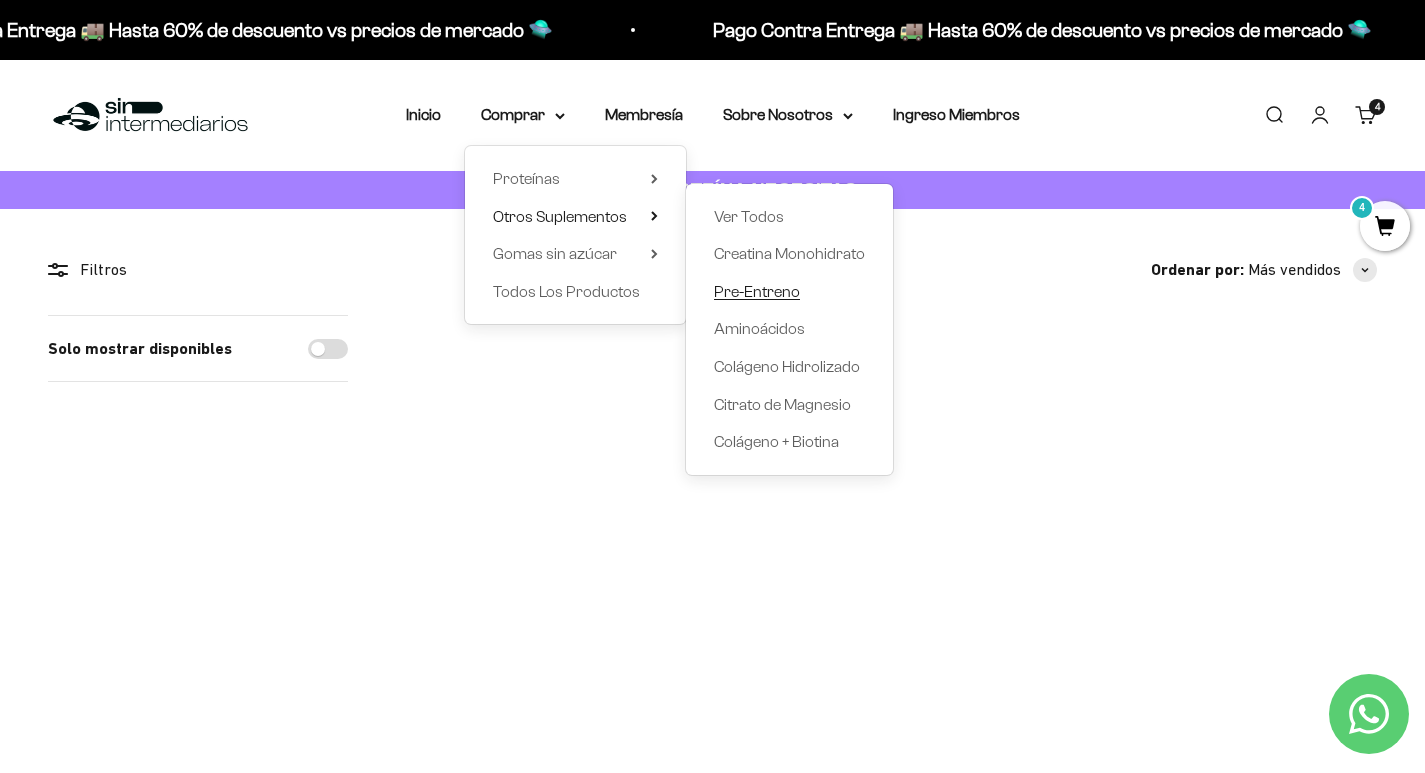 click on "Pre-Entreno" at bounding box center (757, 291) 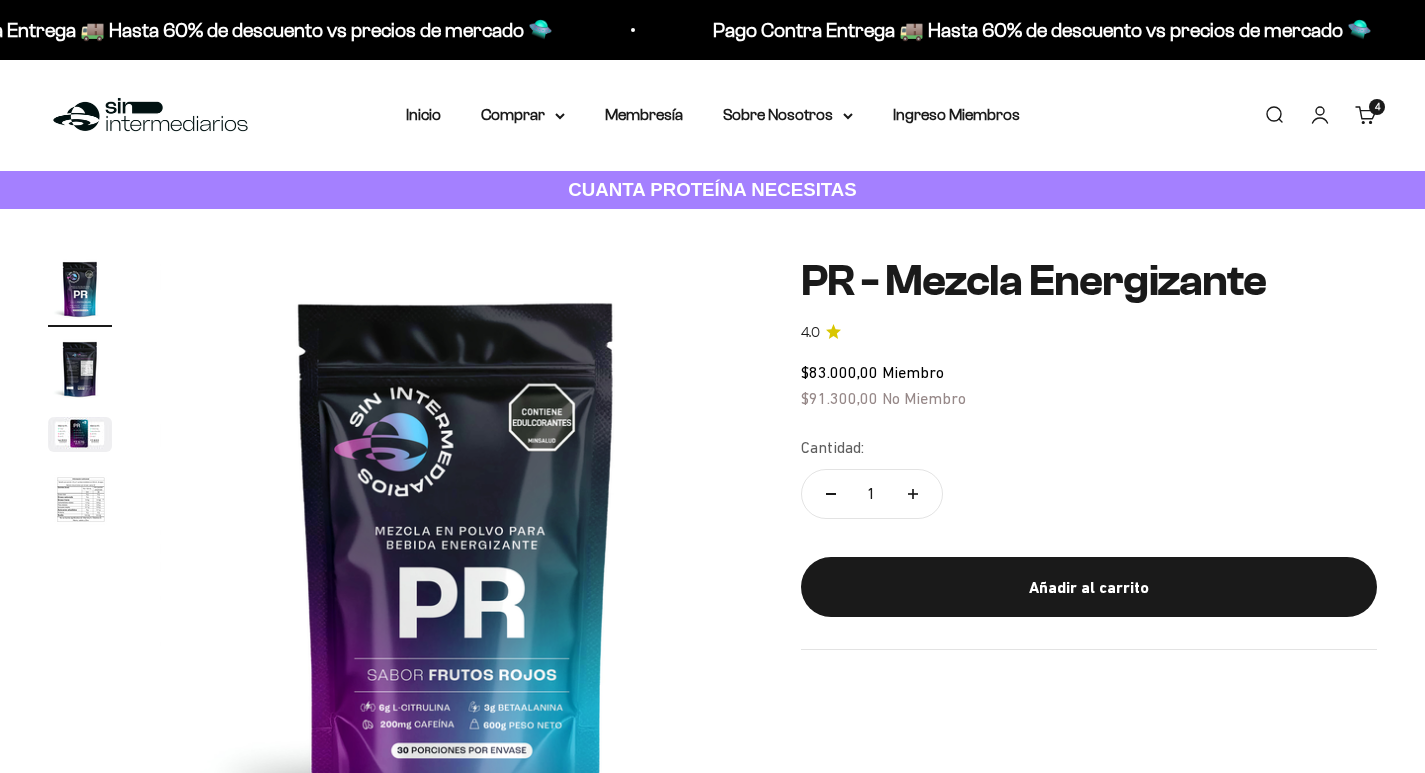 scroll, scrollTop: 100, scrollLeft: 0, axis: vertical 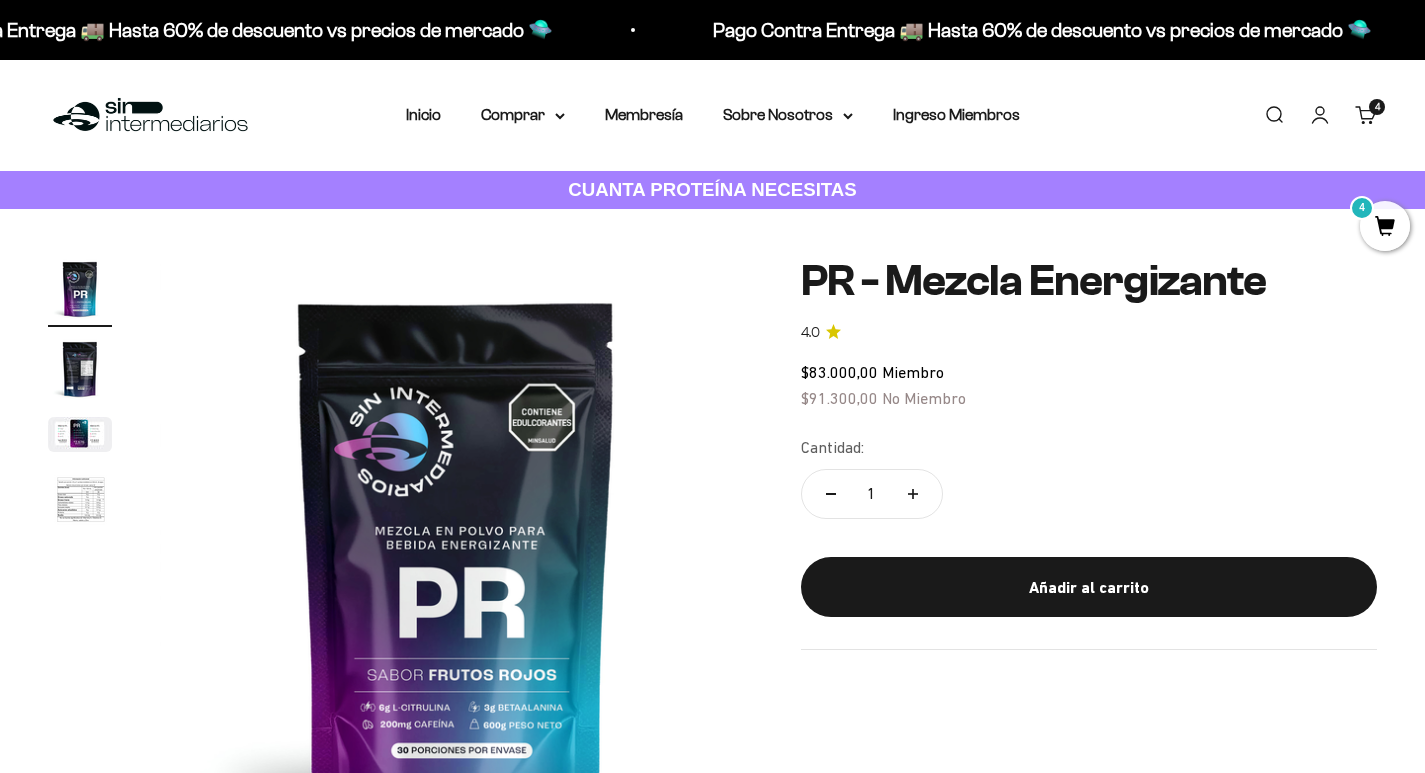 click on "Carrito
4 artículos
4" at bounding box center [1366, 115] 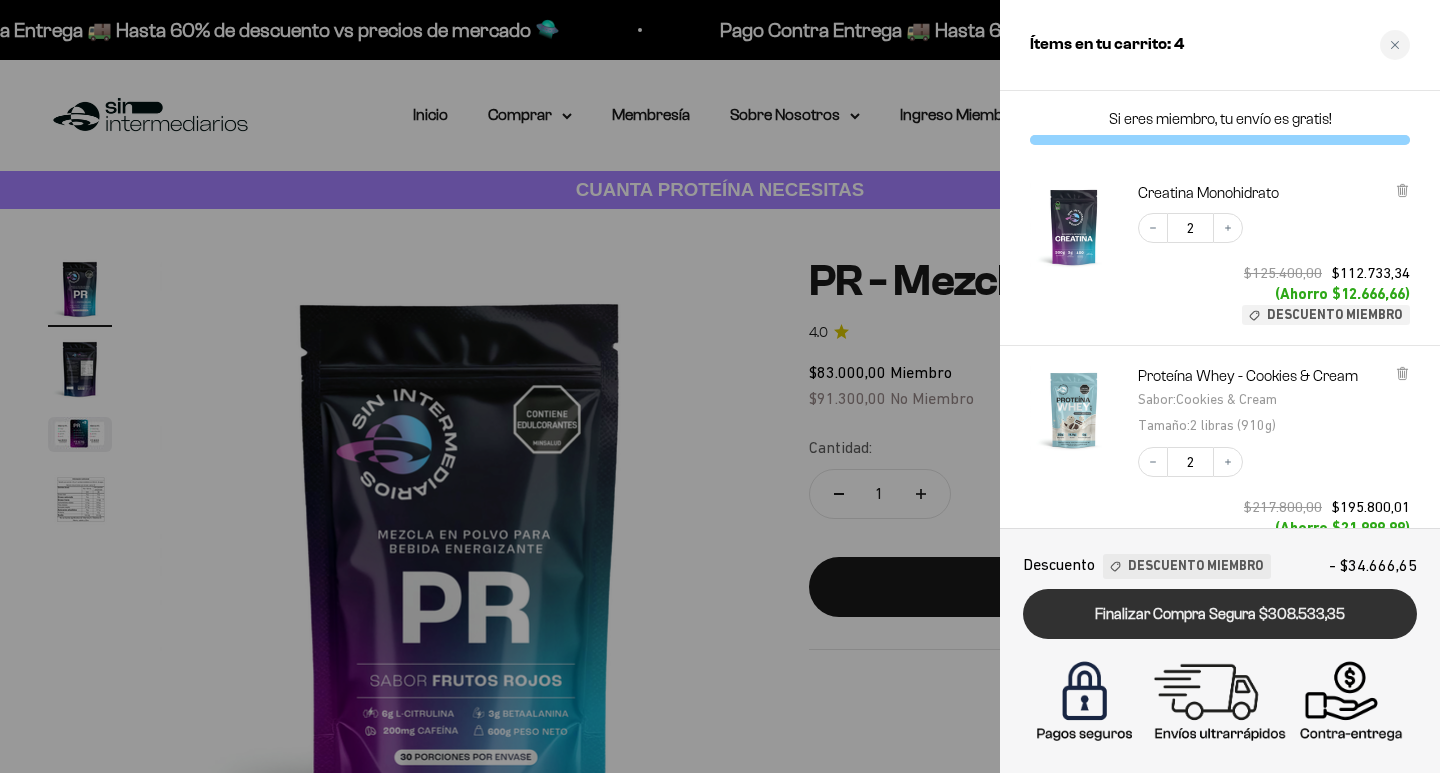 click on "Finalizar Compra Segura $308.533,35" at bounding box center (1220, 614) 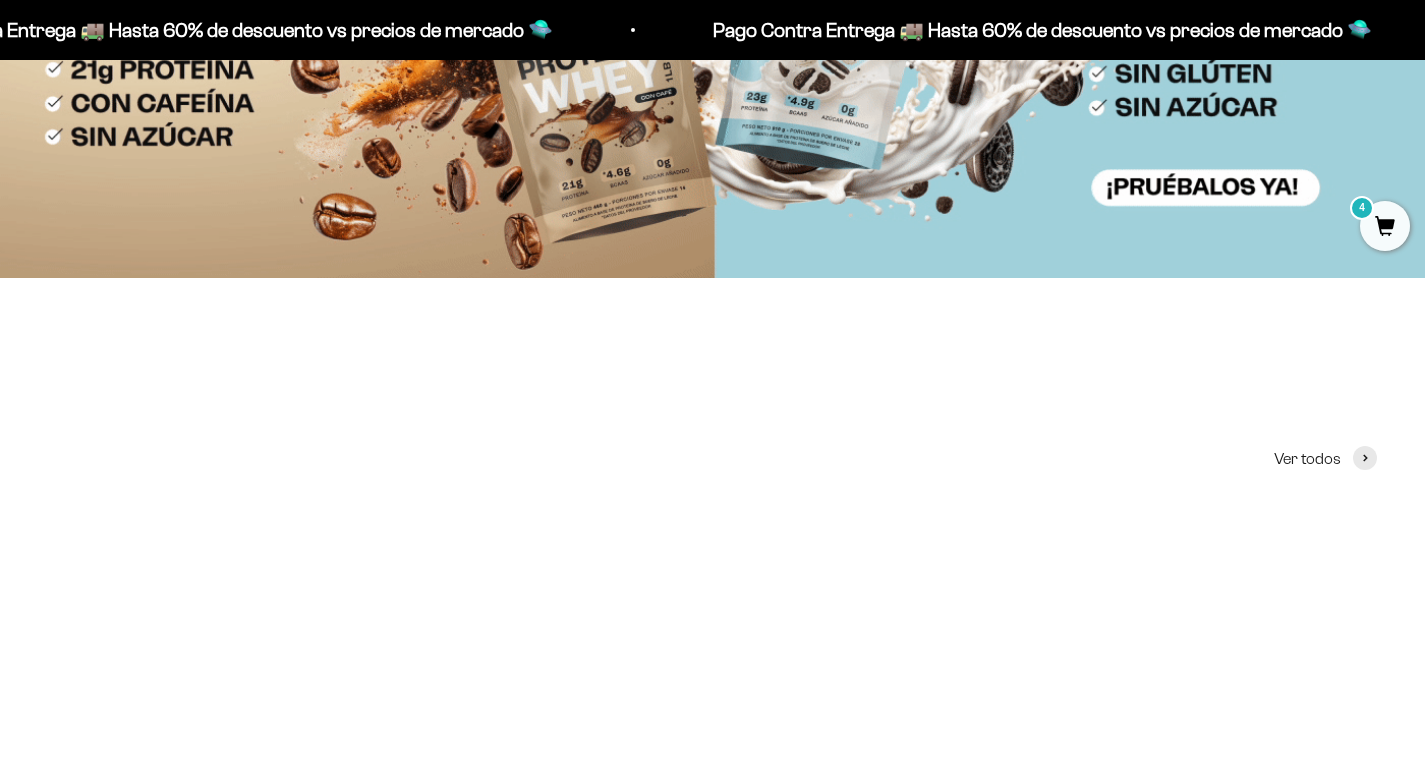 scroll, scrollTop: 95, scrollLeft: 0, axis: vertical 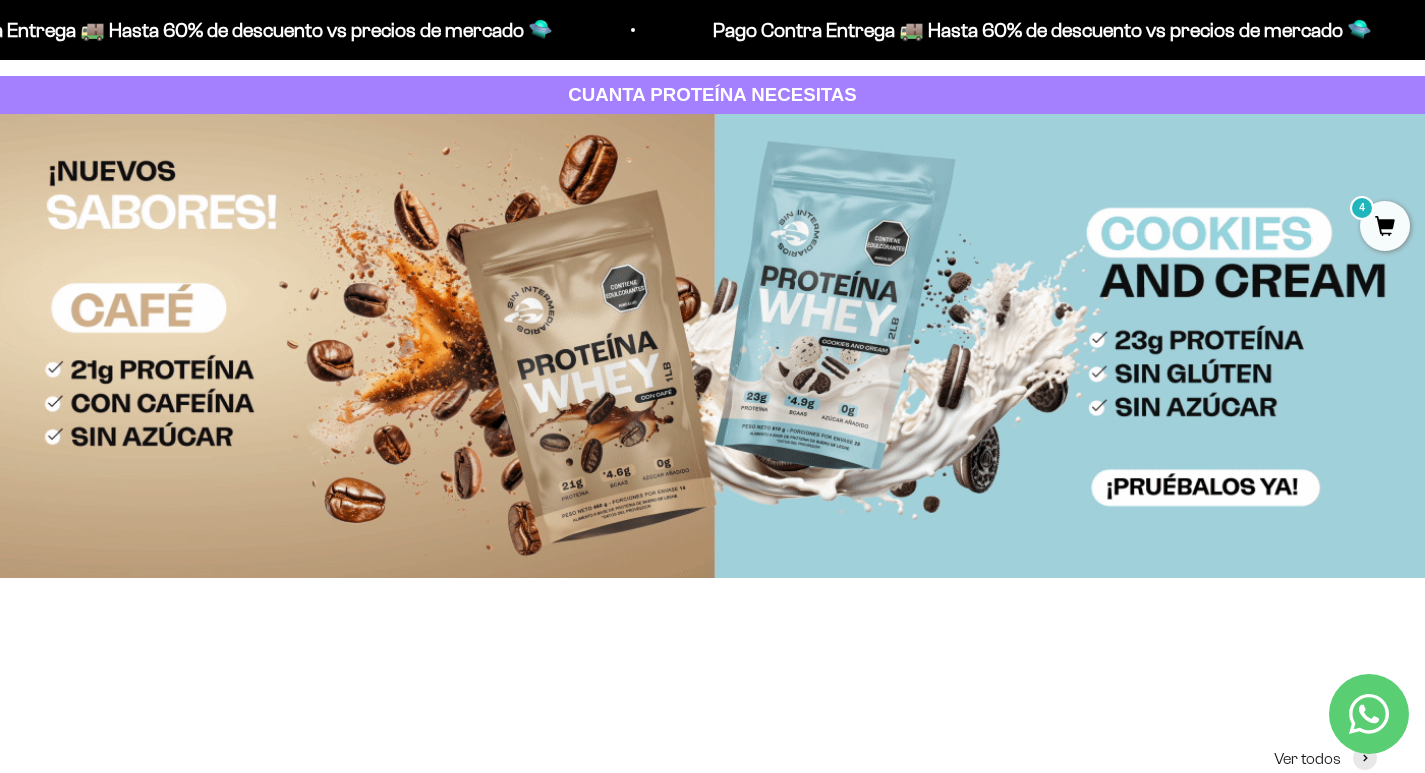 click at bounding box center [712, 346] 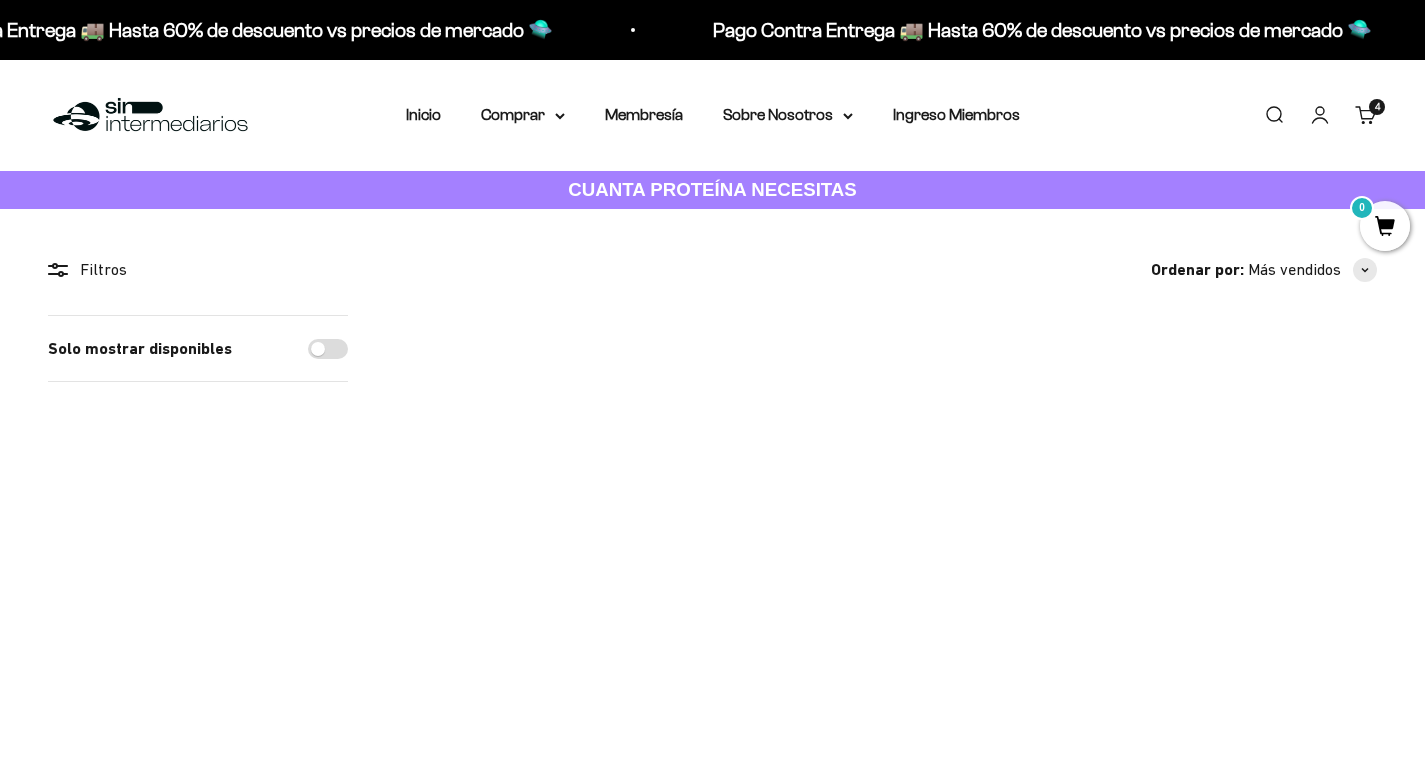 scroll, scrollTop: 0, scrollLeft: 0, axis: both 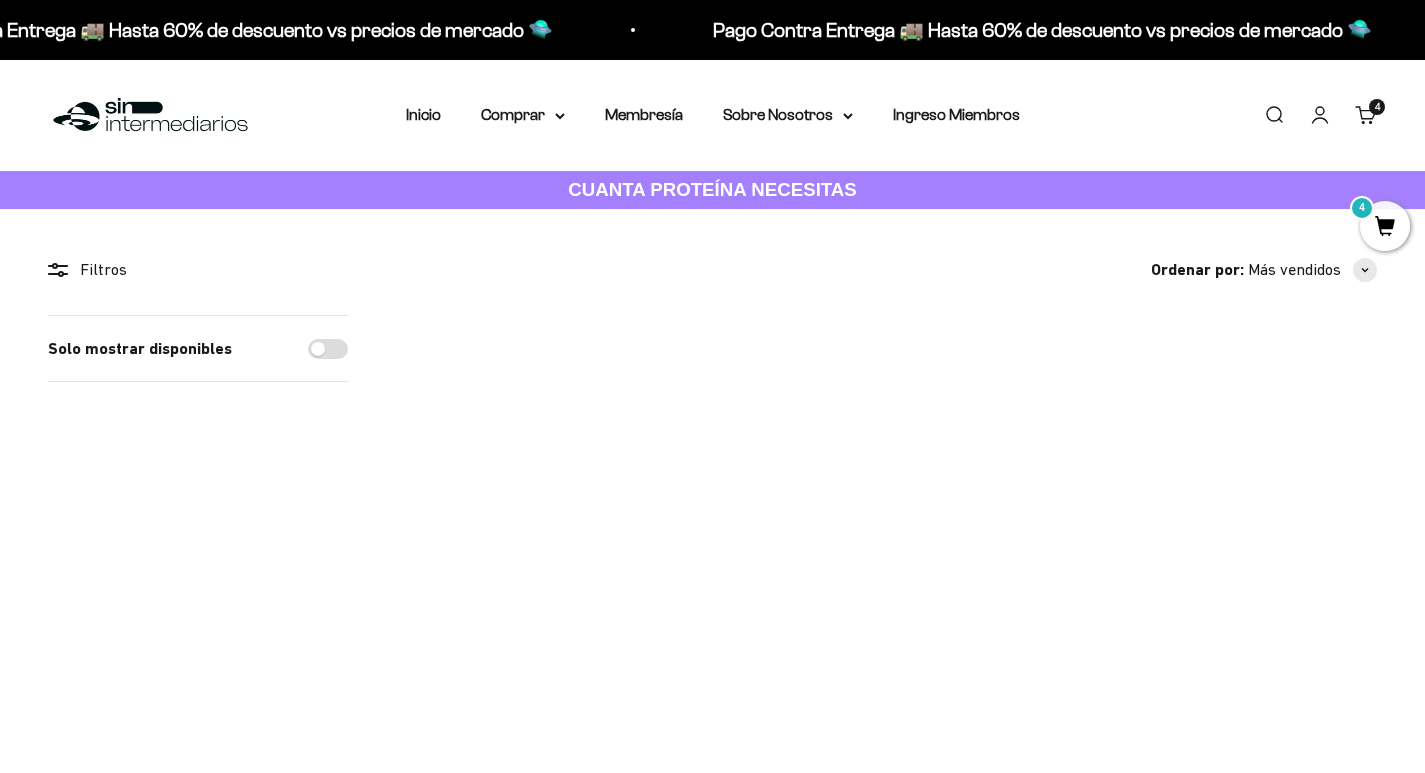 click at bounding box center [1288, 403] 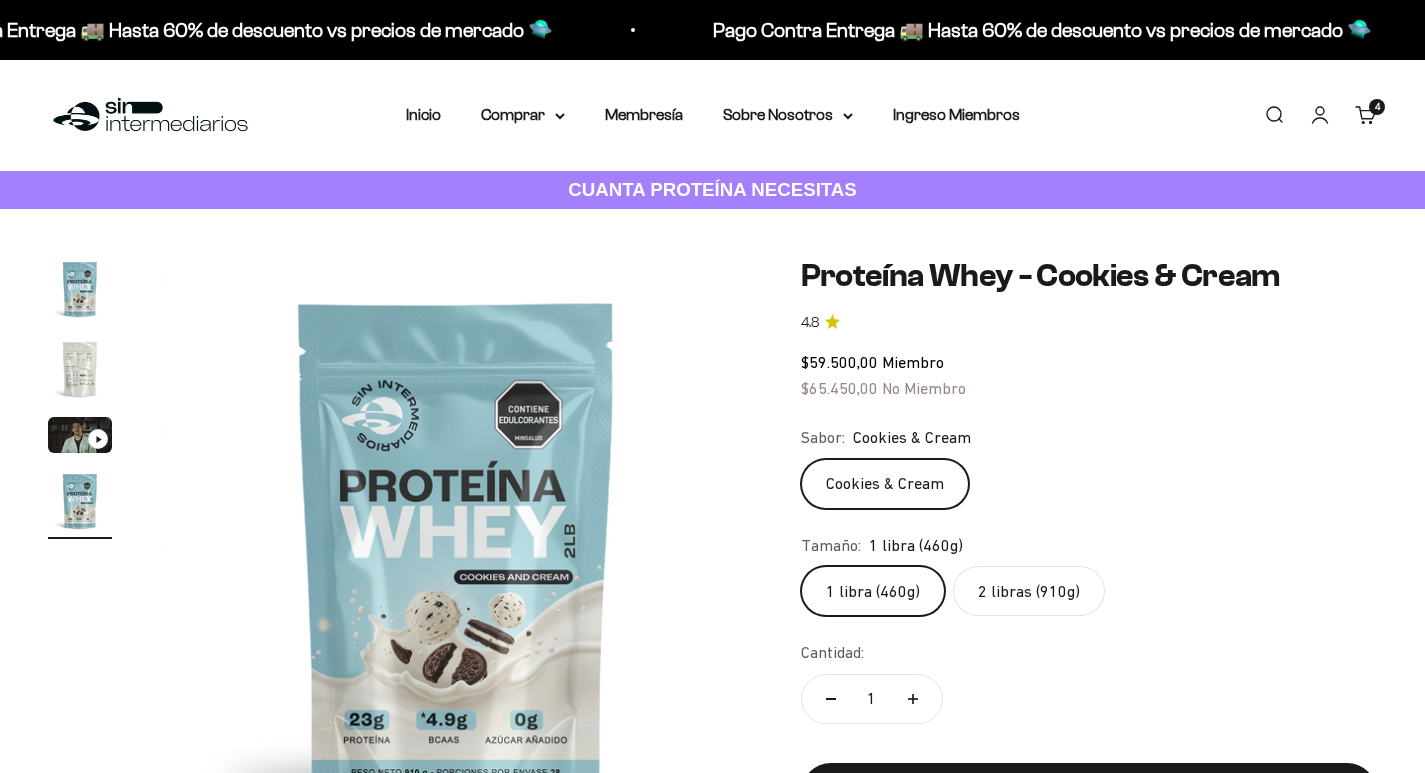 scroll, scrollTop: 0, scrollLeft: 0, axis: both 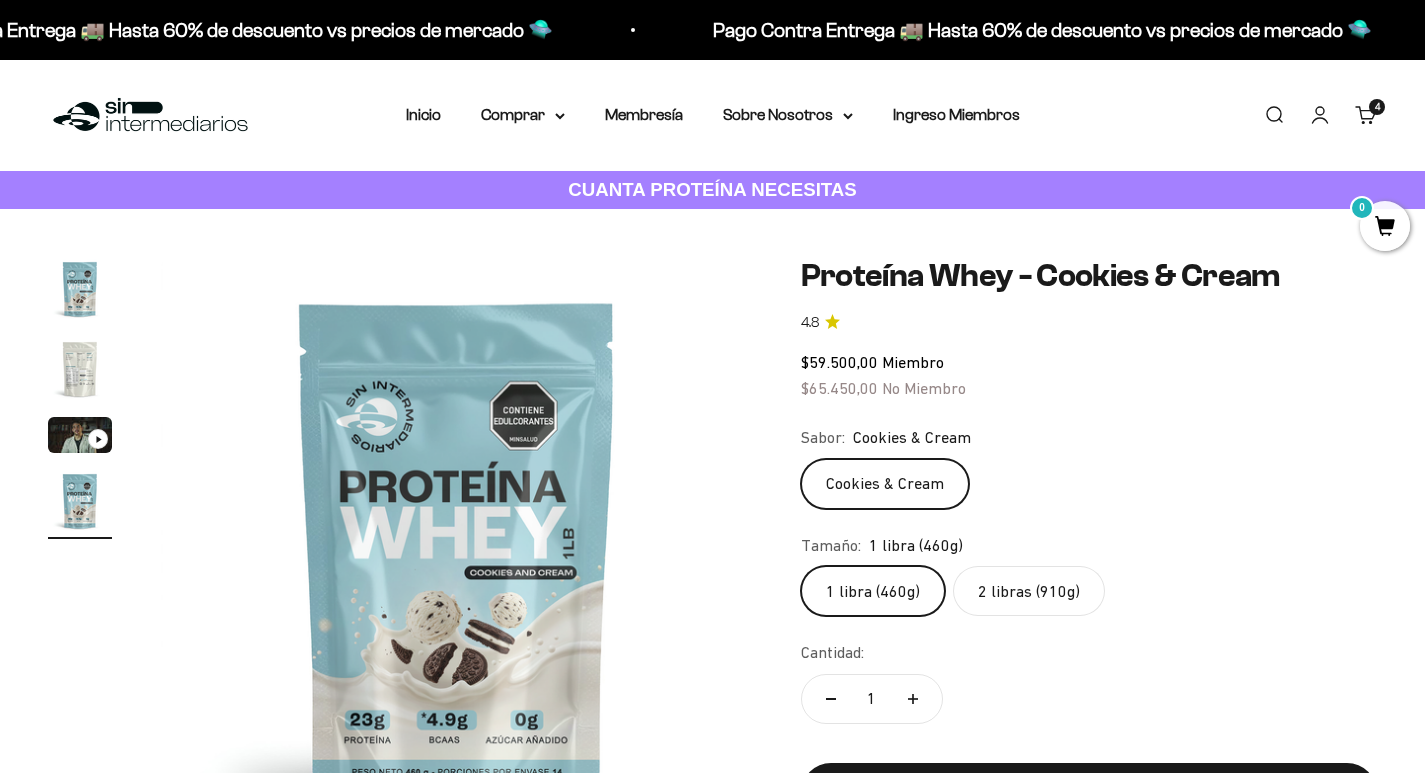 click on "2 libras (910g)" 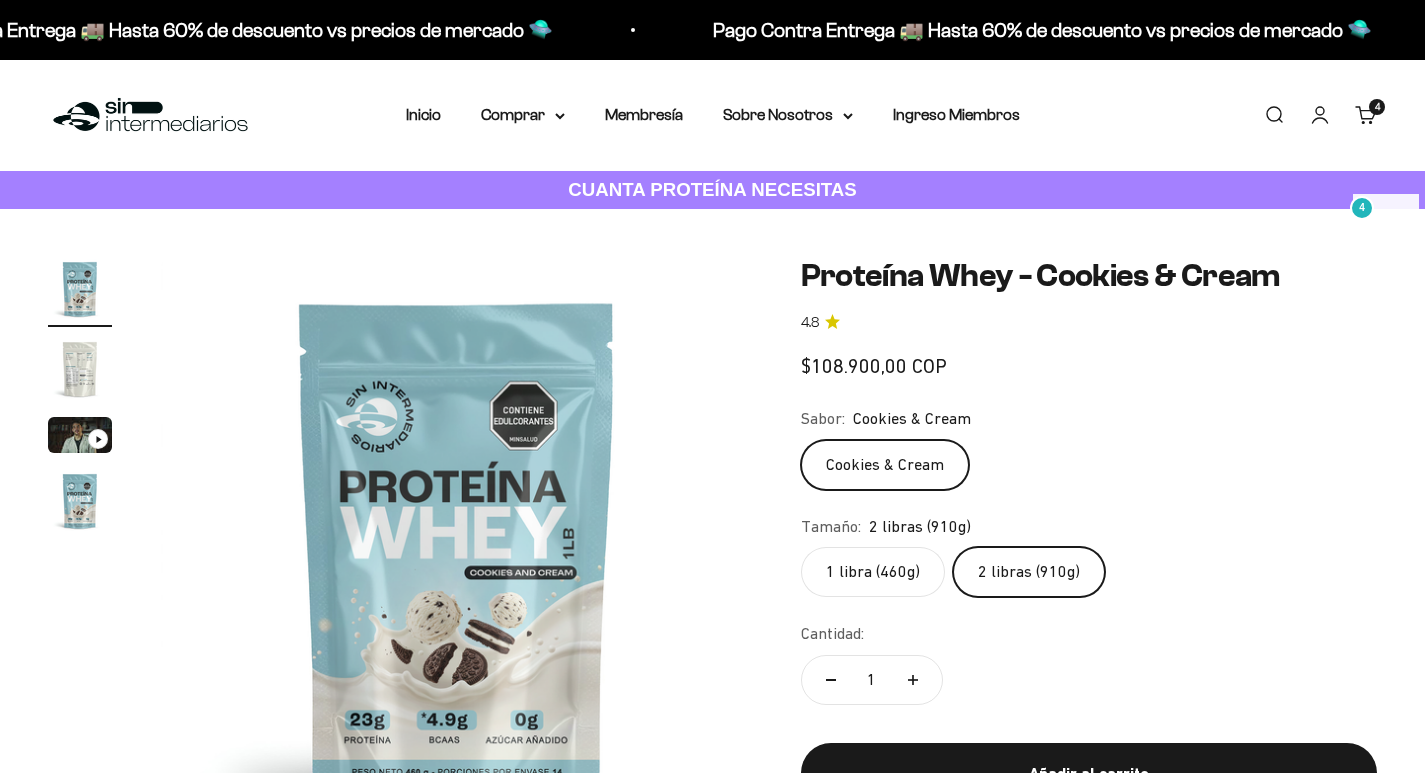 scroll, scrollTop: 0, scrollLeft: 0, axis: both 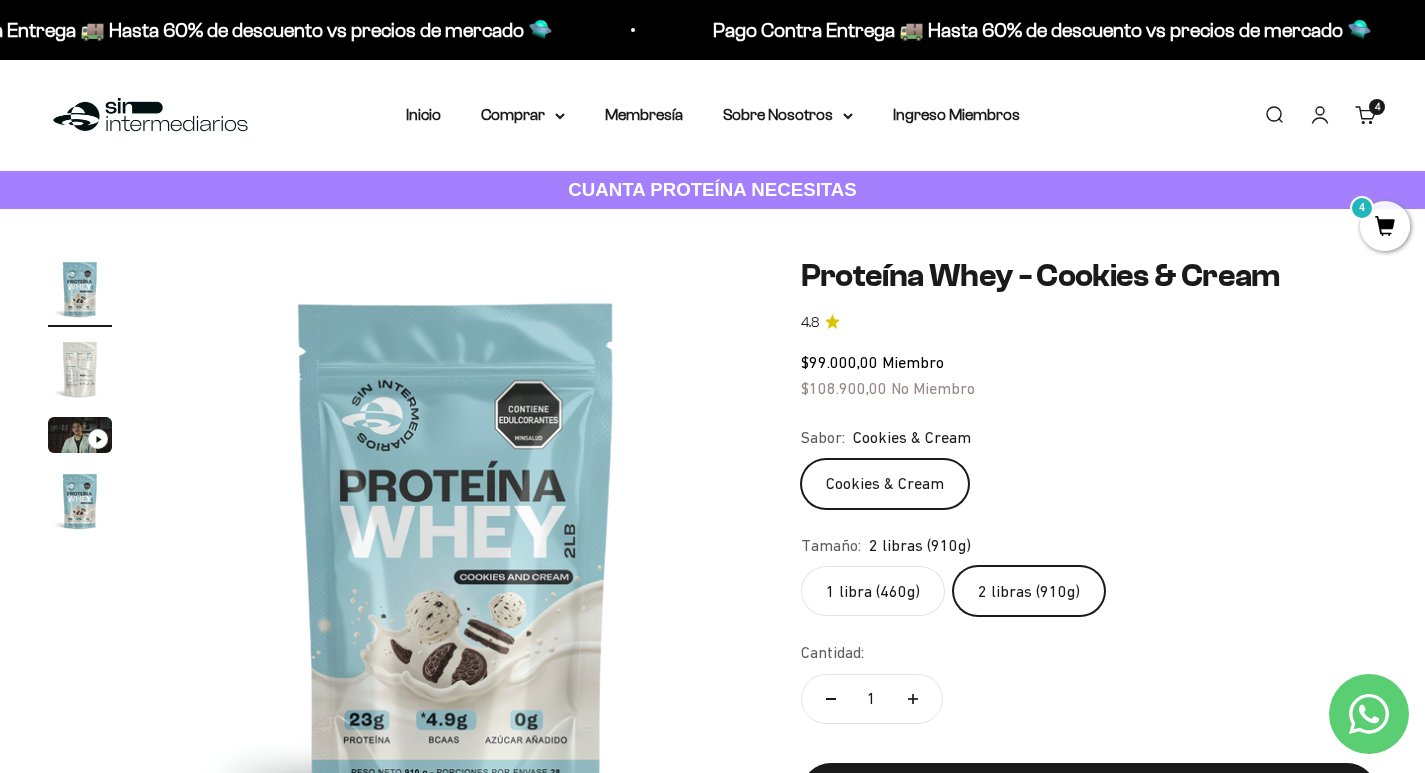 click on "1 libra (460g)" 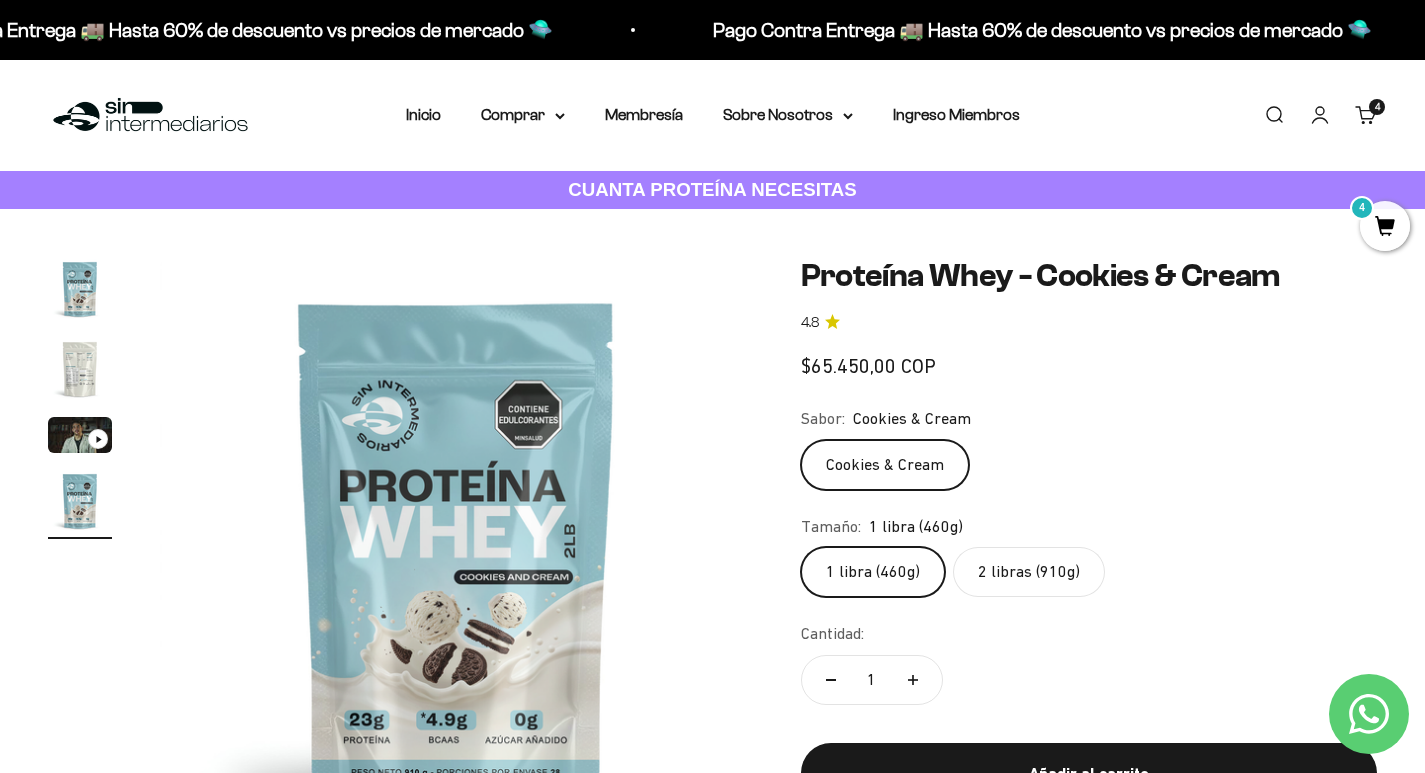 scroll, scrollTop: 0, scrollLeft: 1849, axis: horizontal 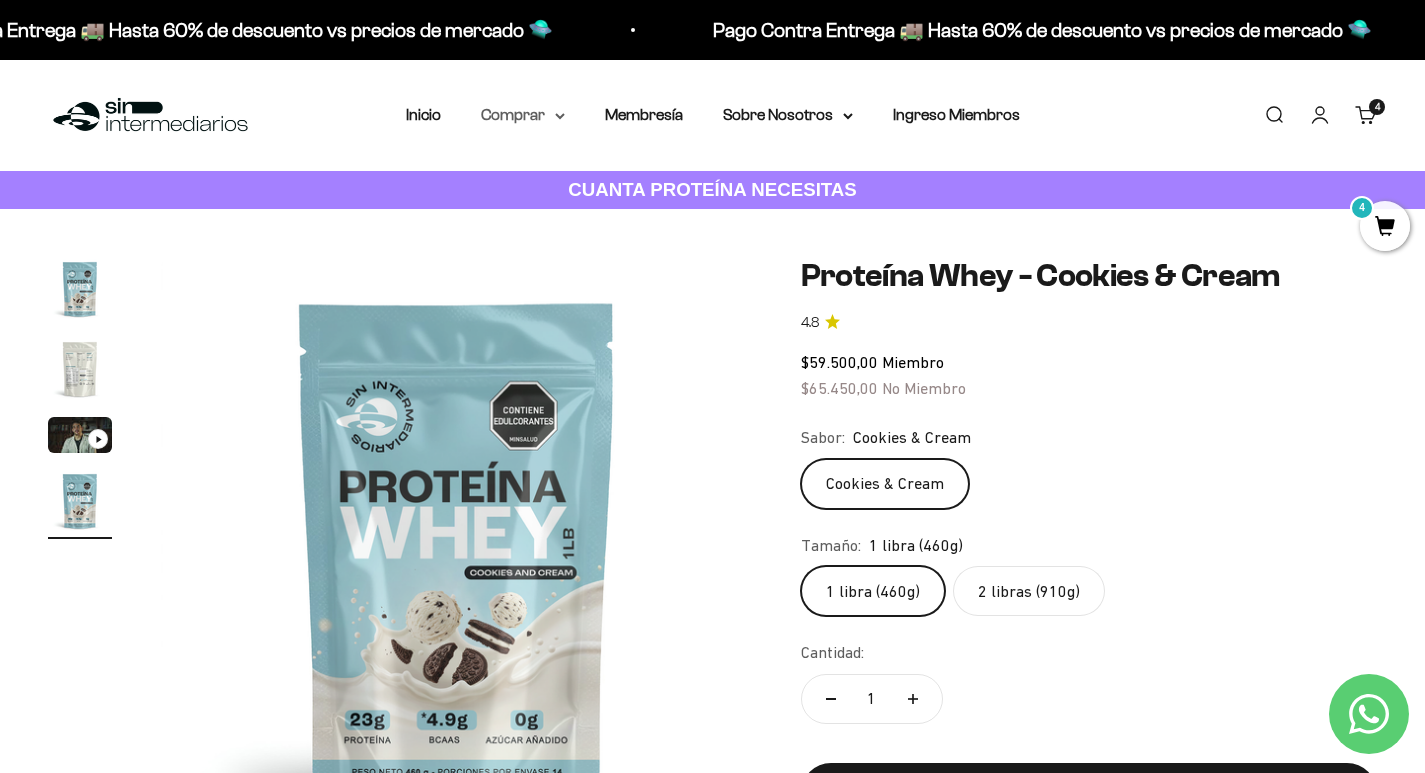 click on "Comprar" at bounding box center (523, 115) 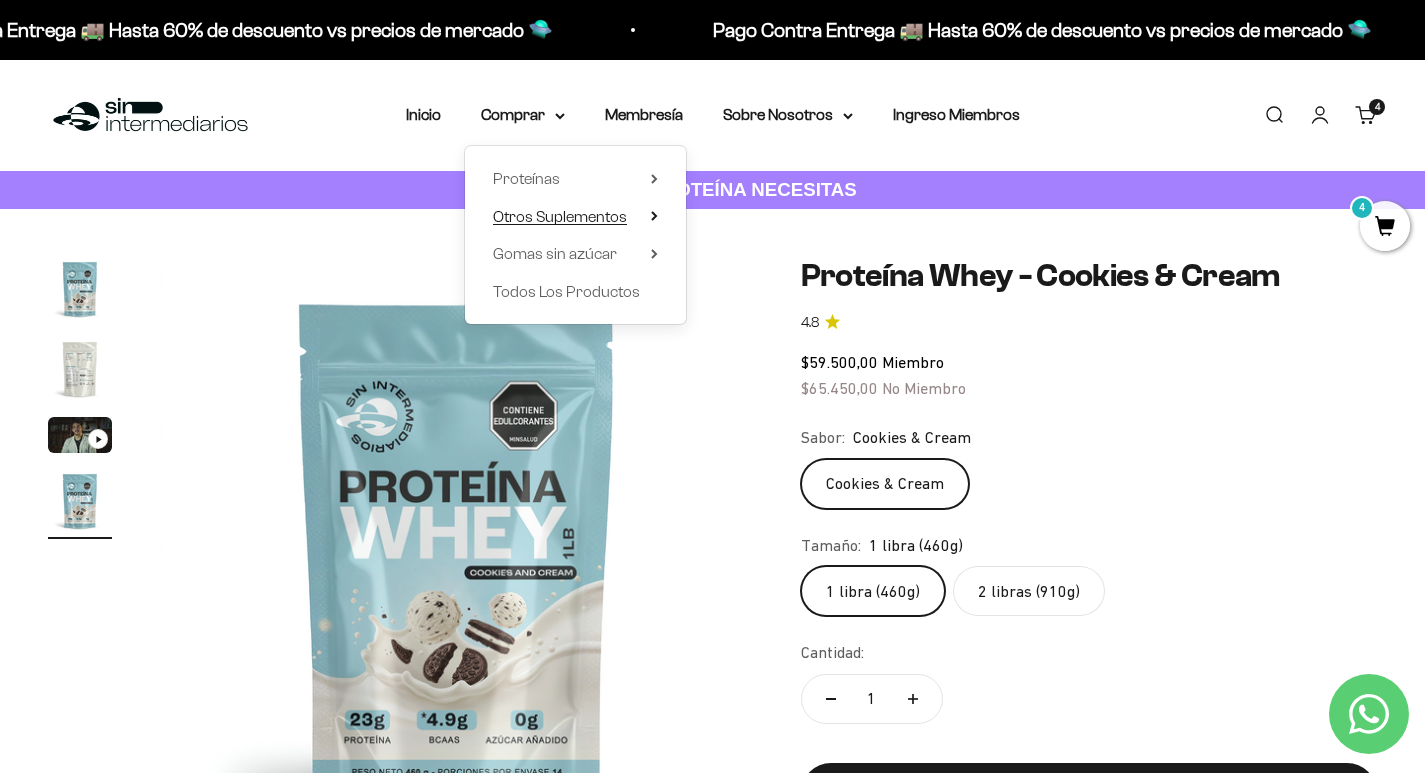 click on "Otros Suplementos" at bounding box center (560, 216) 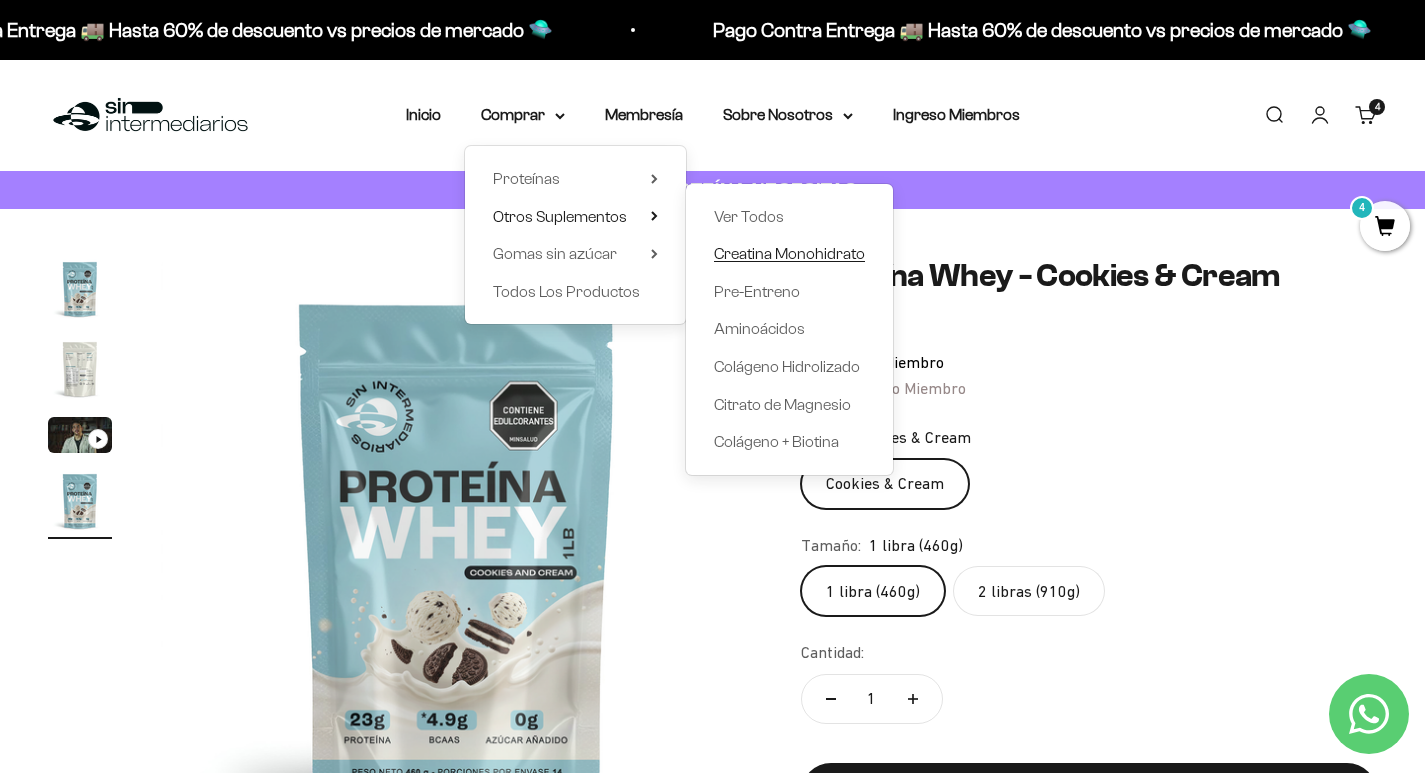 click on "Creatina Monohidrato" at bounding box center (789, 253) 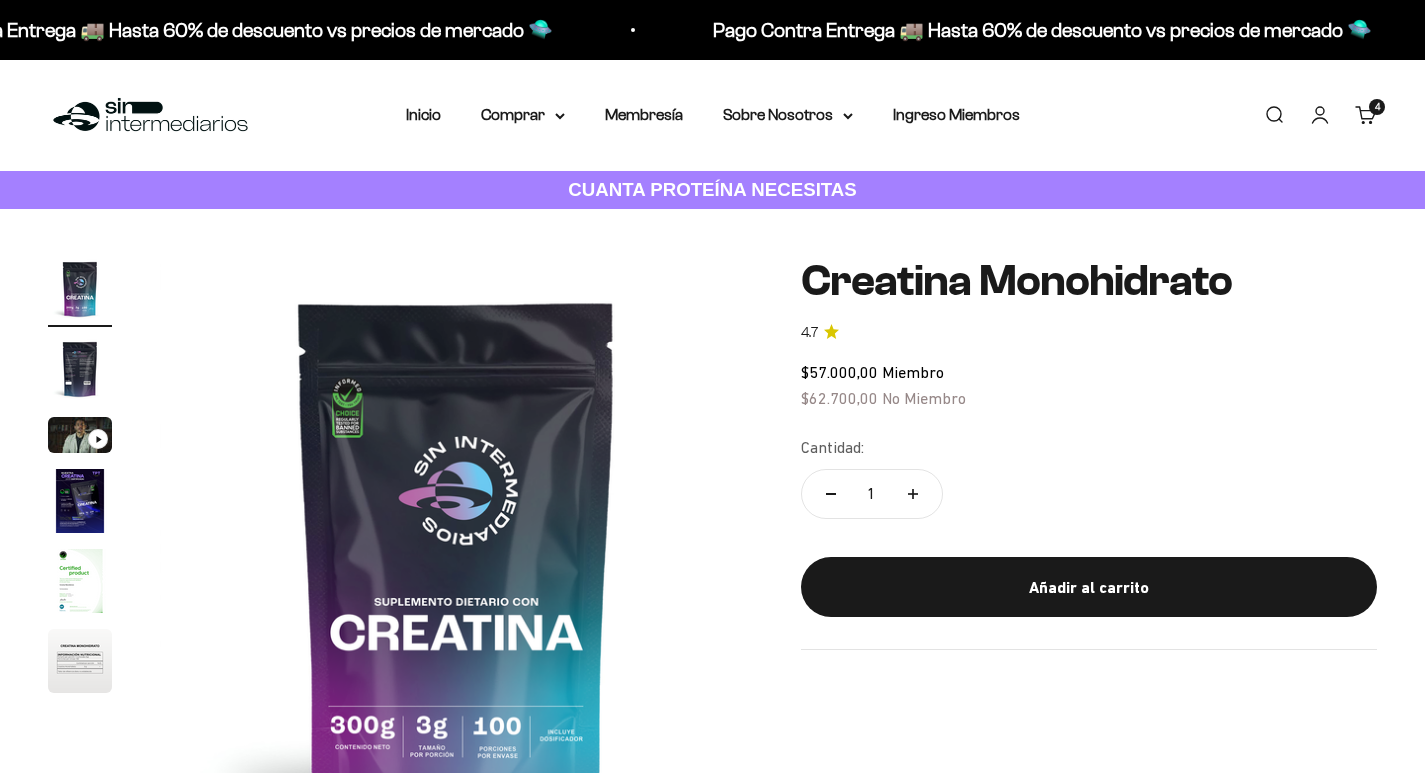 scroll, scrollTop: 0, scrollLeft: 0, axis: both 